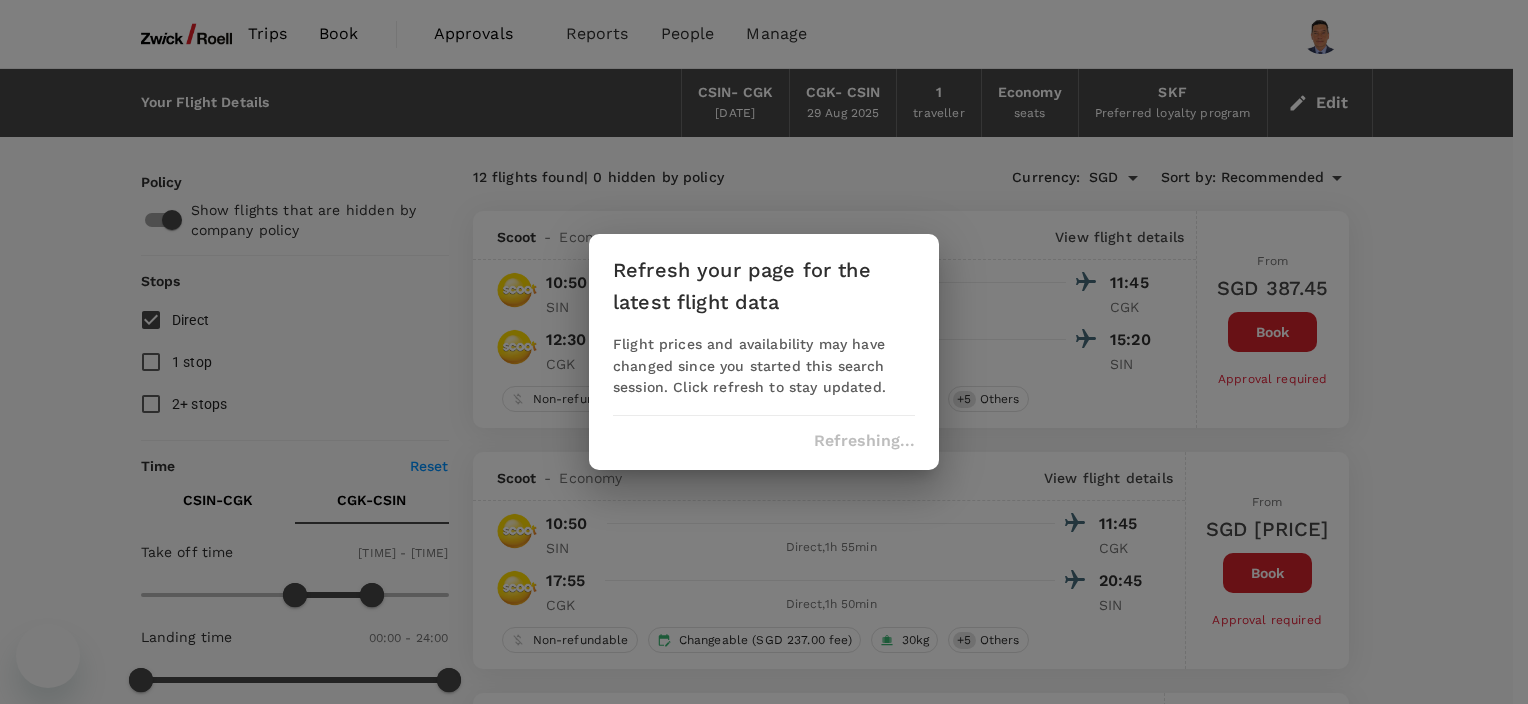 scroll, scrollTop: 1100, scrollLeft: 0, axis: vertical 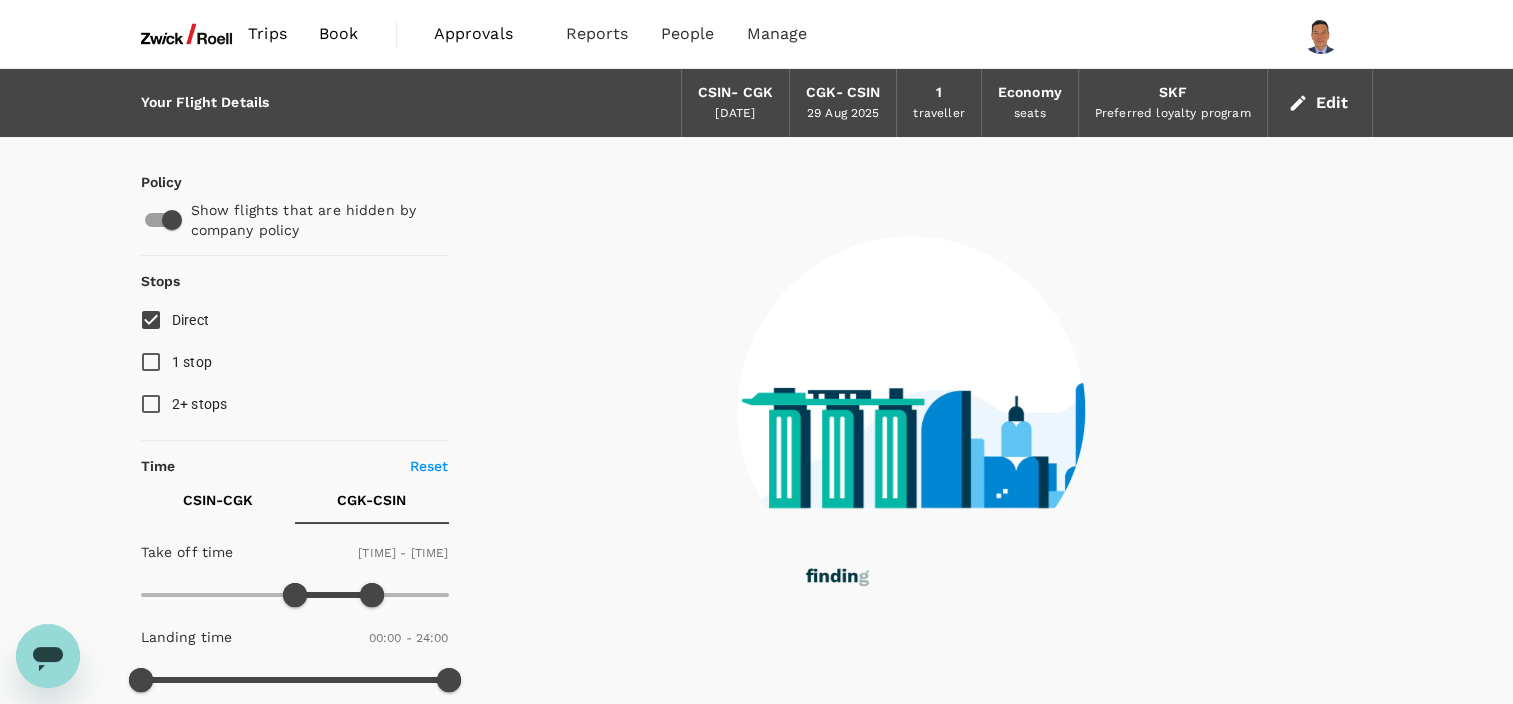 type on "[NUMBER]" 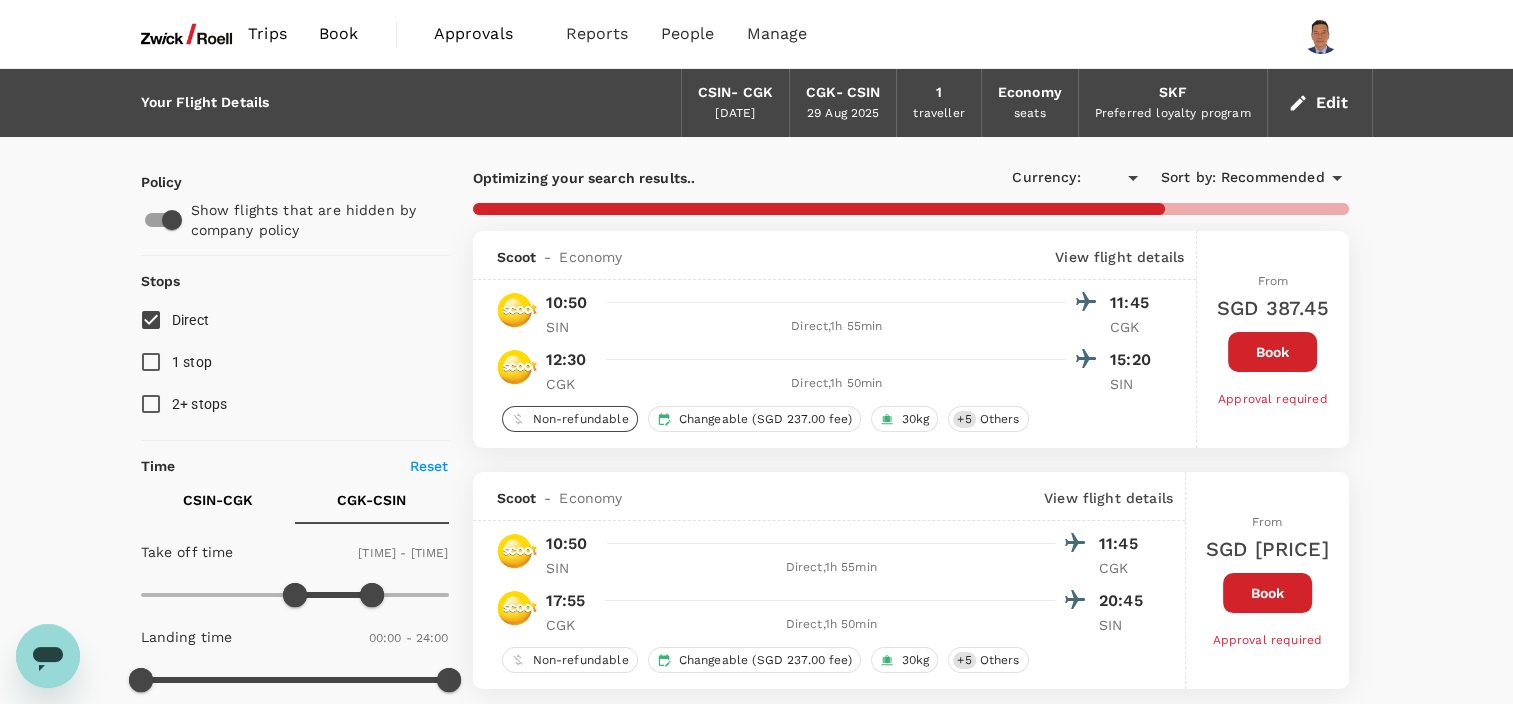 type on "SGD" 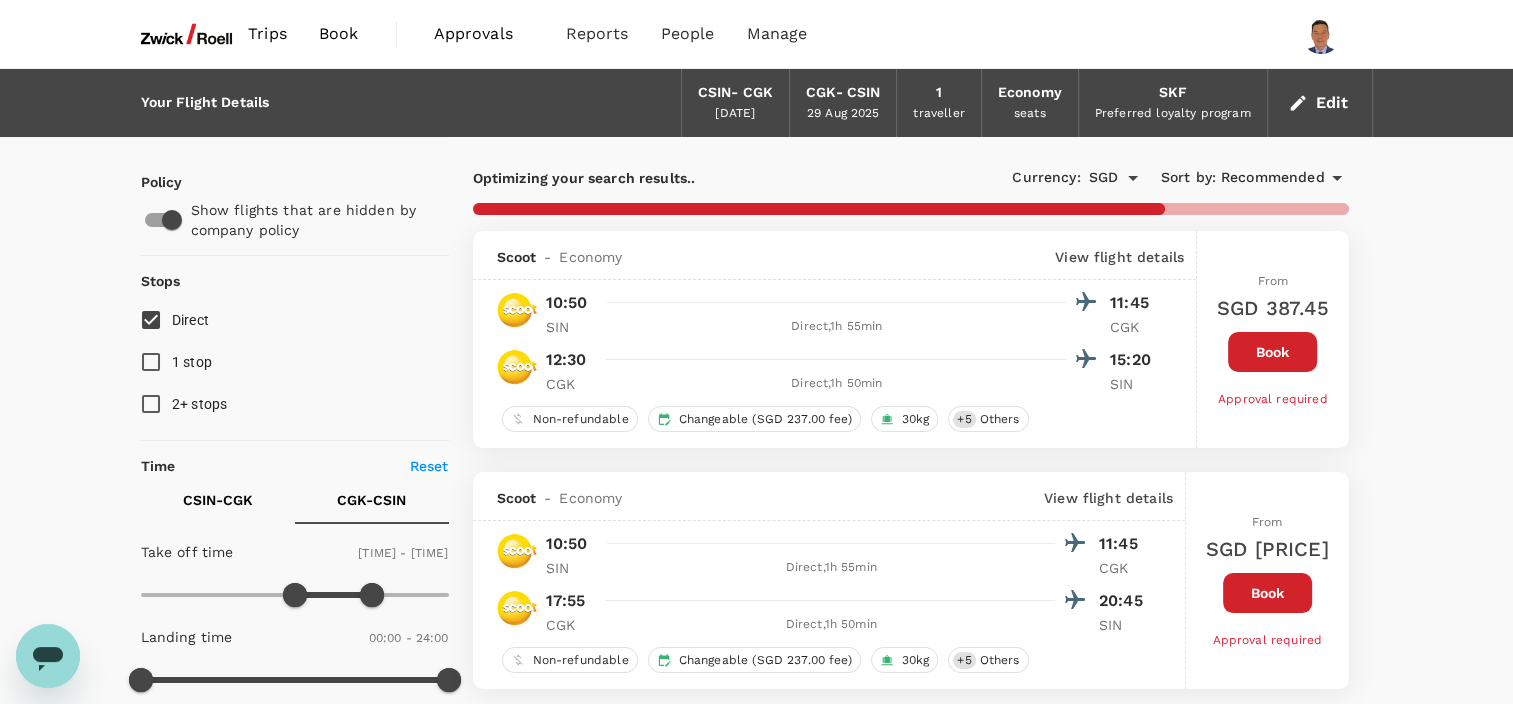 type on "955" 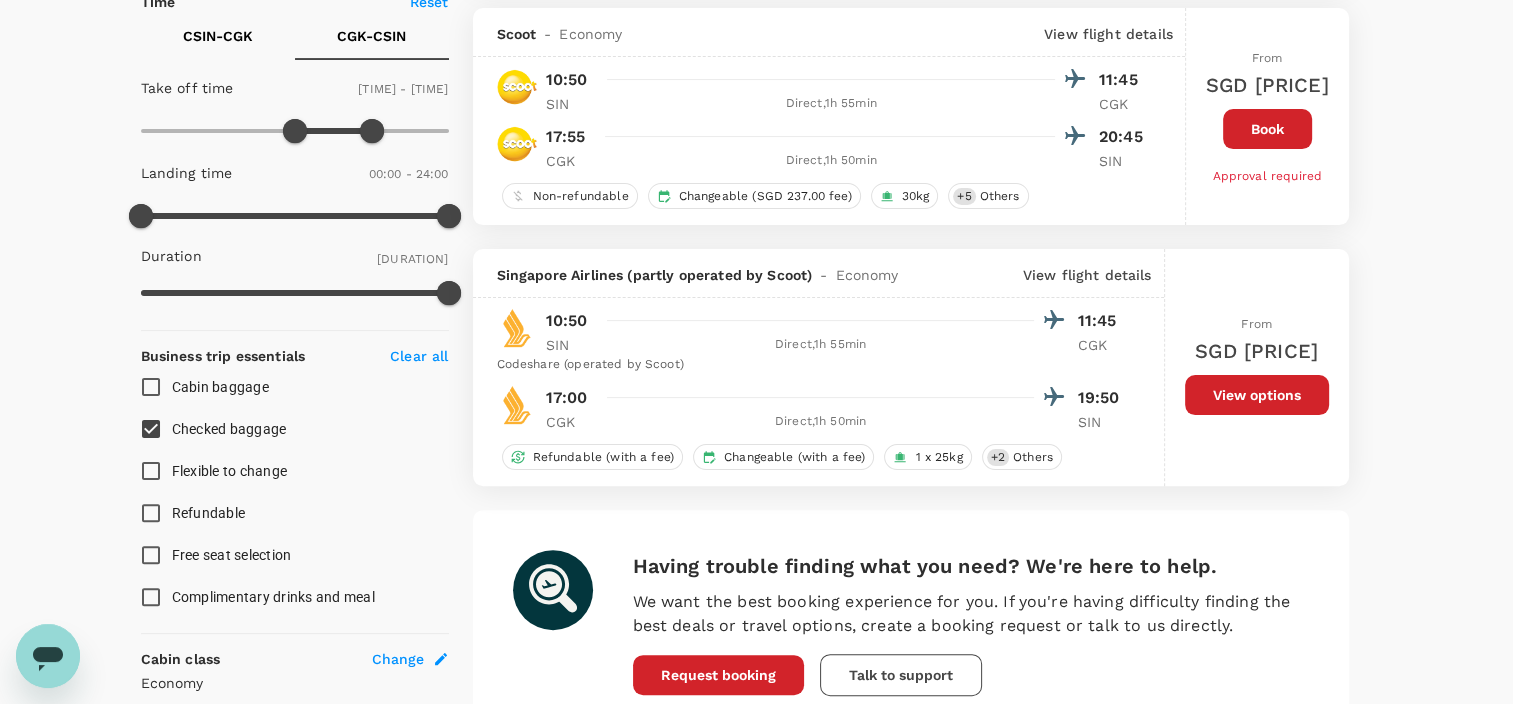 scroll, scrollTop: 400, scrollLeft: 0, axis: vertical 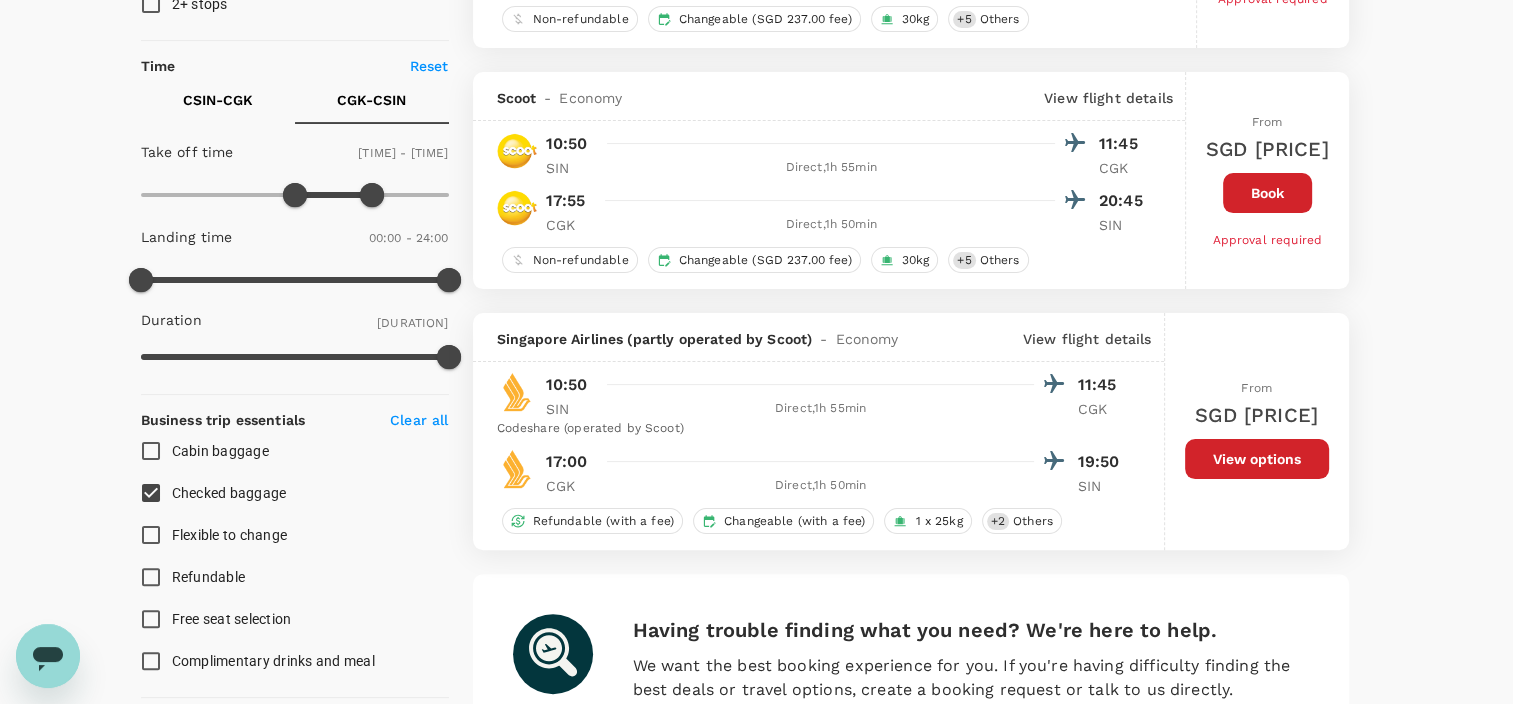 click on "Your Flight Details CSIN  -   CGK [DATE] CGK  -   CSIN [DATE] 1 traveller Economy seats SKF Preferred loyalty program Edit Policy Show flights that are hidden by company policy Stops Direct 1 stop 2+ stops Time Reset CSIN - CGK CGK - CSIN Take off time [TIME] - [TIME] Landing time [TIME] - [TIME] Duration [DURATION] Take off time [TIME] - [TIME] Landing time [TIME] - [TIME] Duration [DURATION] Business trip essentials Clear all Cabin baggage Checked baggage Flexible to change Refundable Free seat selection Complimentary drinks and meal Cabin class Change Economy Only economy Airlines Clear all Batik Air Batik Air Malaysia Garuda Indonesia Scoot Singapore Airlines Other Exclude code share flights Optimizing your search results.. Currency :  SGD Sort by :  Recommended Scoot     - Economy   View flight details [TIME] [TIME] SIN Direct ,  [DURATION] CGK [TIME] [TIME] CGK Direct ,  [DURATION] SIN Non-refundable Changeable (SGD [PRICE] fee) 30kg + 5 Others From SGD [PRICE] Book Approval required Scoot     - Economy   SIN" at bounding box center (756, 433) 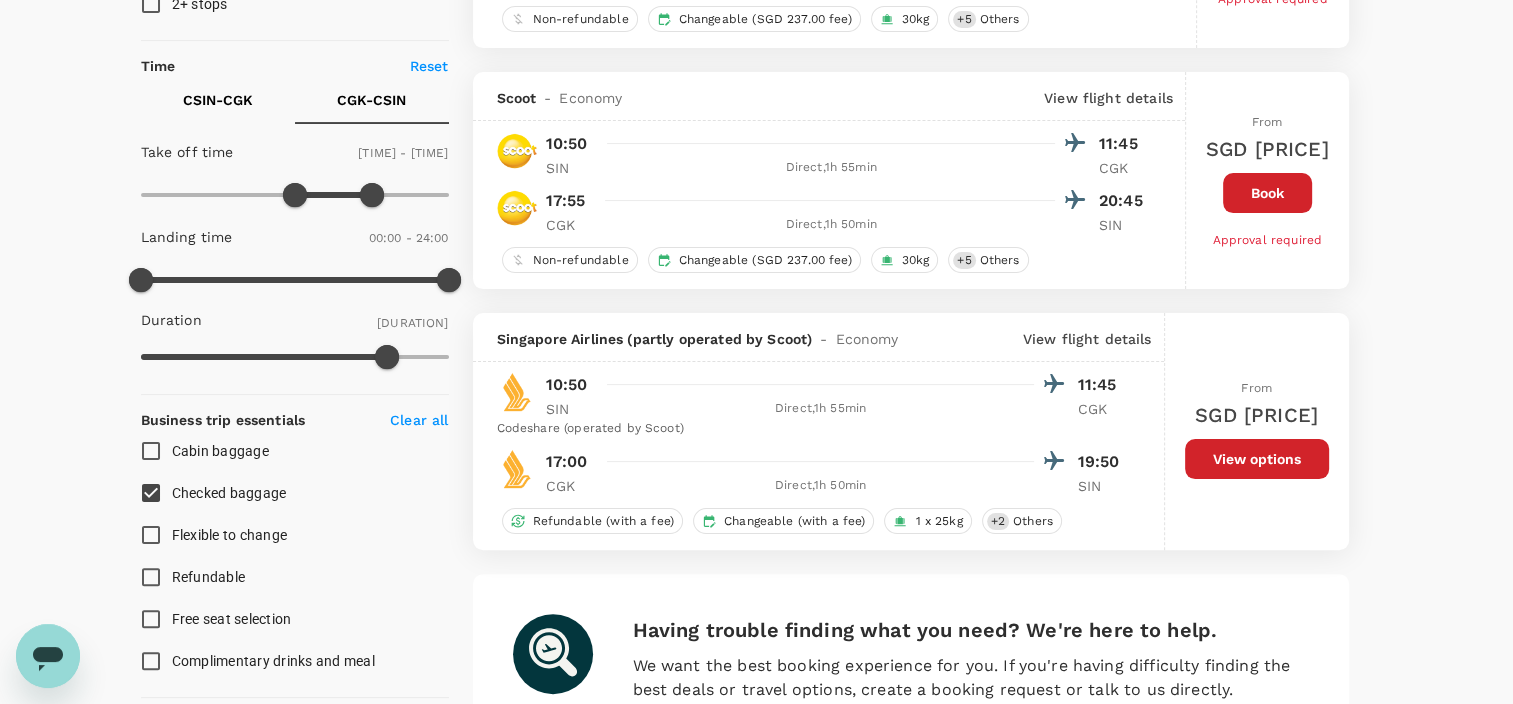 checkbox on "false" 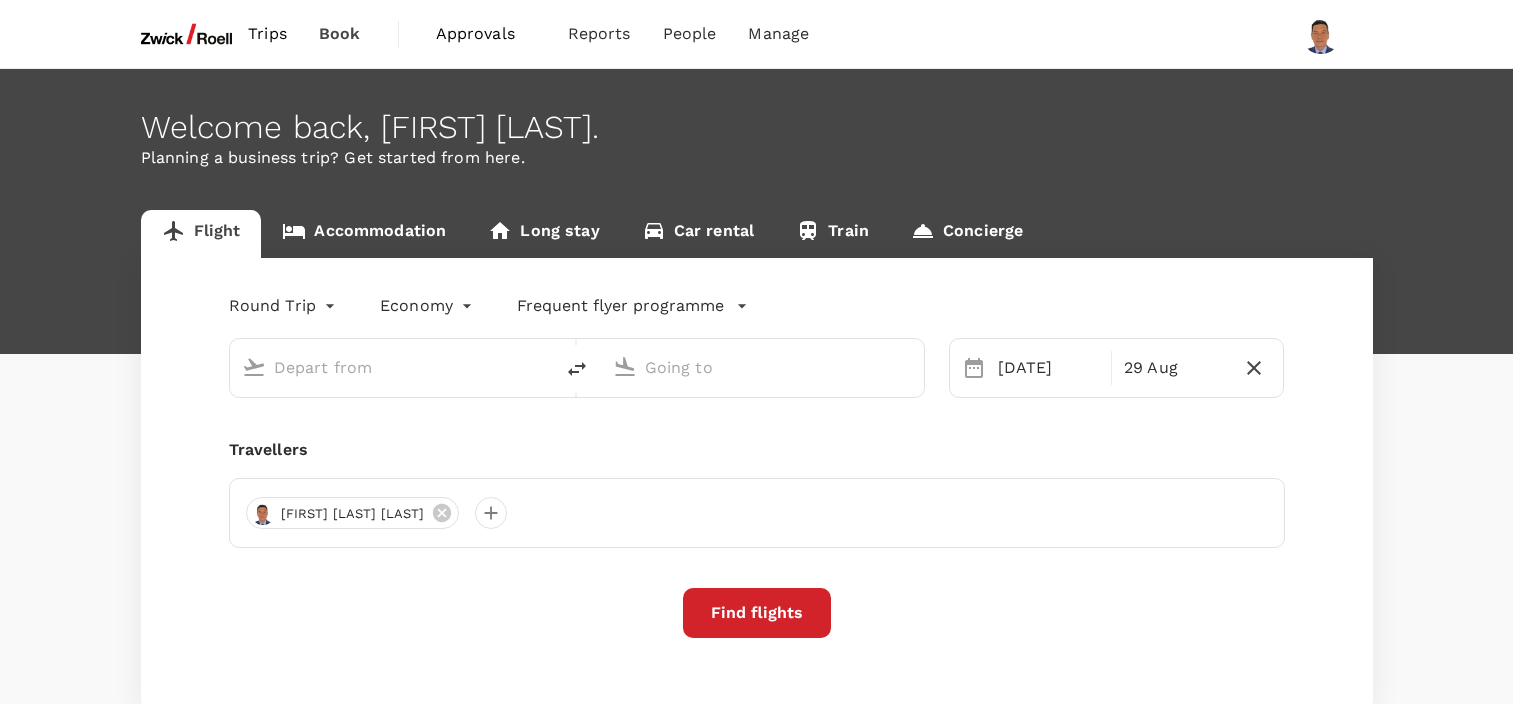 scroll, scrollTop: 0, scrollLeft: 0, axis: both 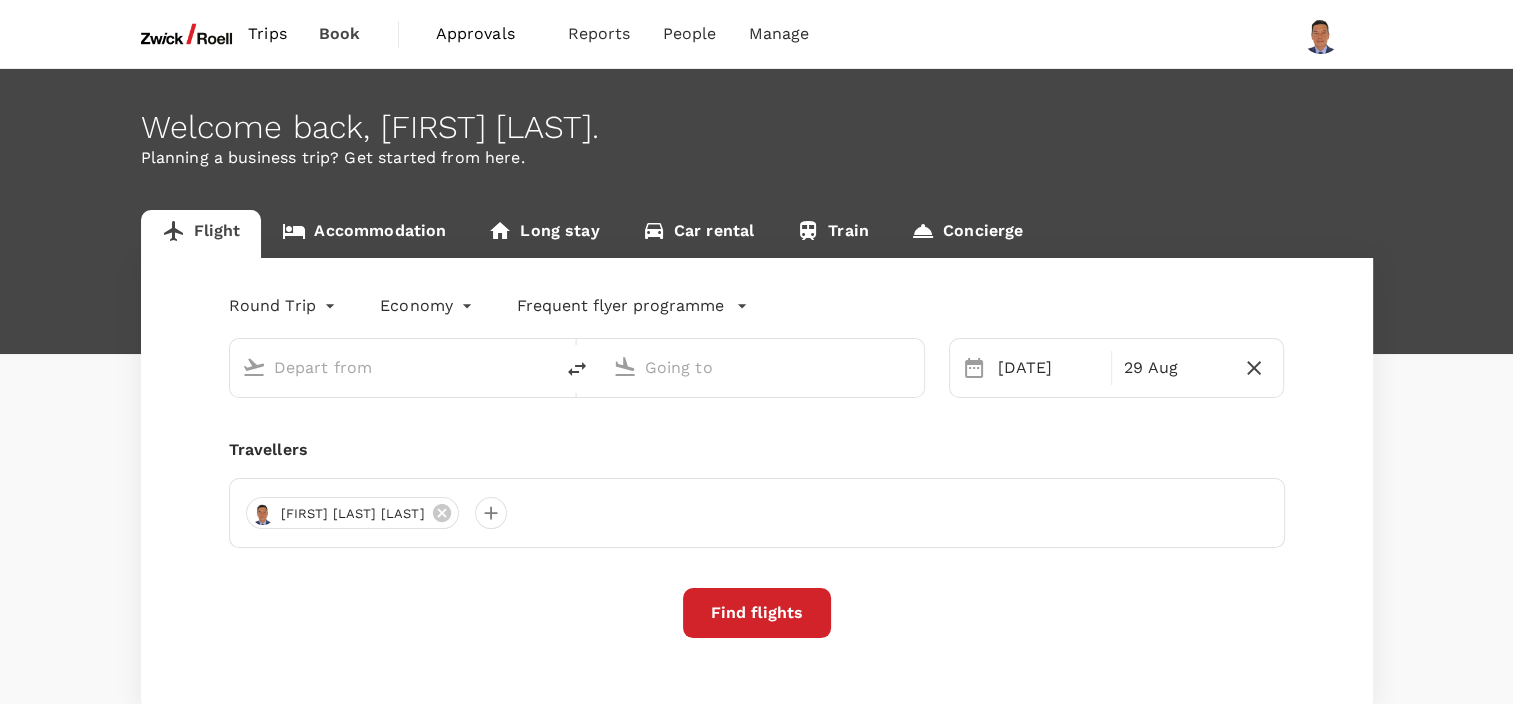 type on "[CITY], [CITY] (any)" 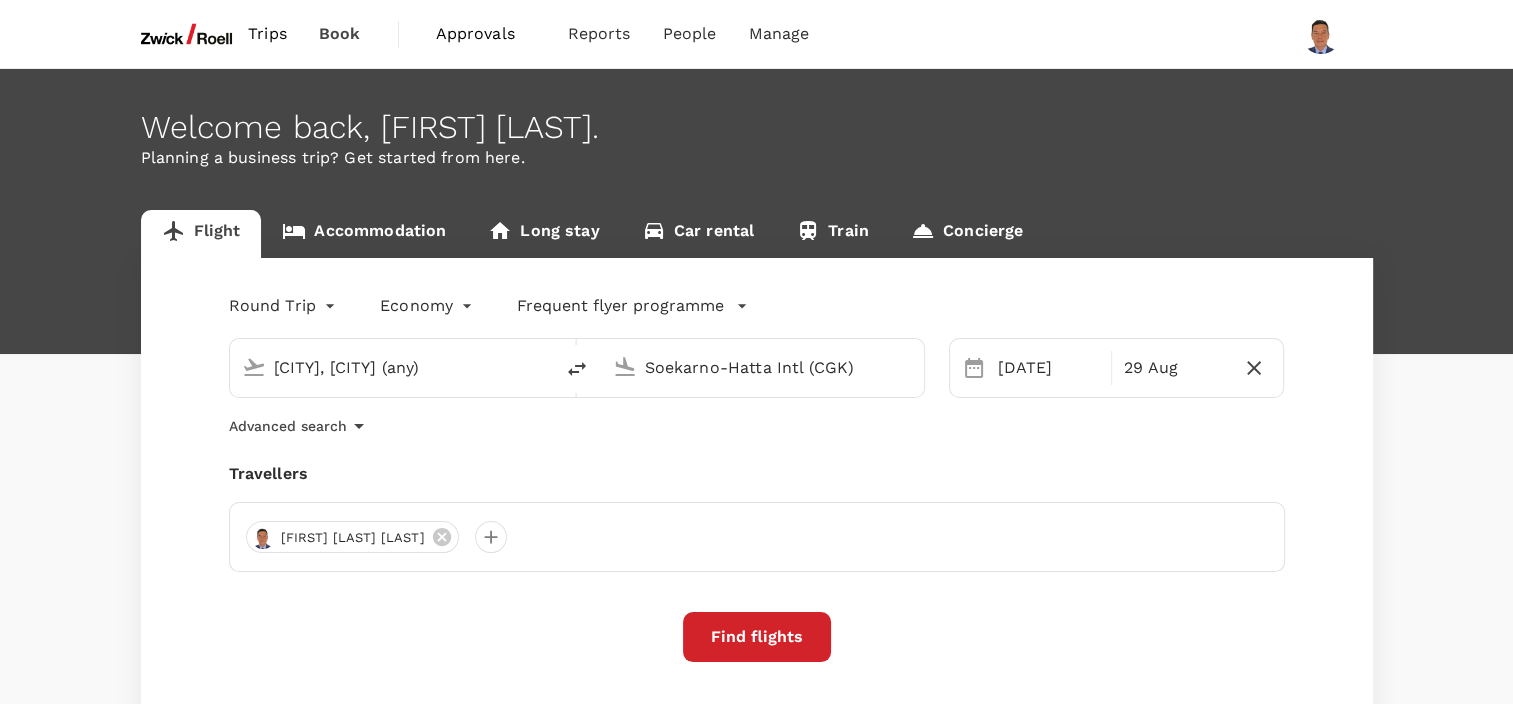 type 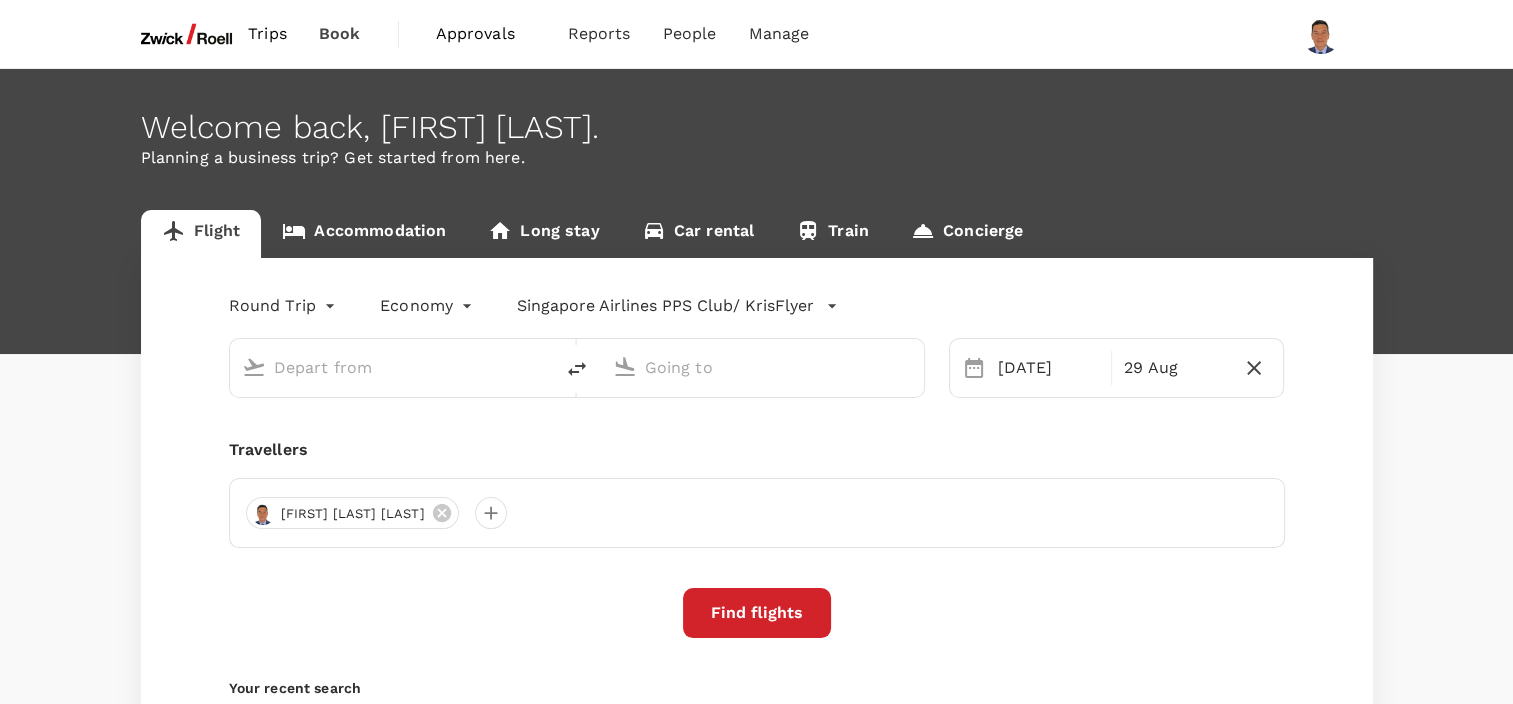 type on "[CITY], [CITY] (any)" 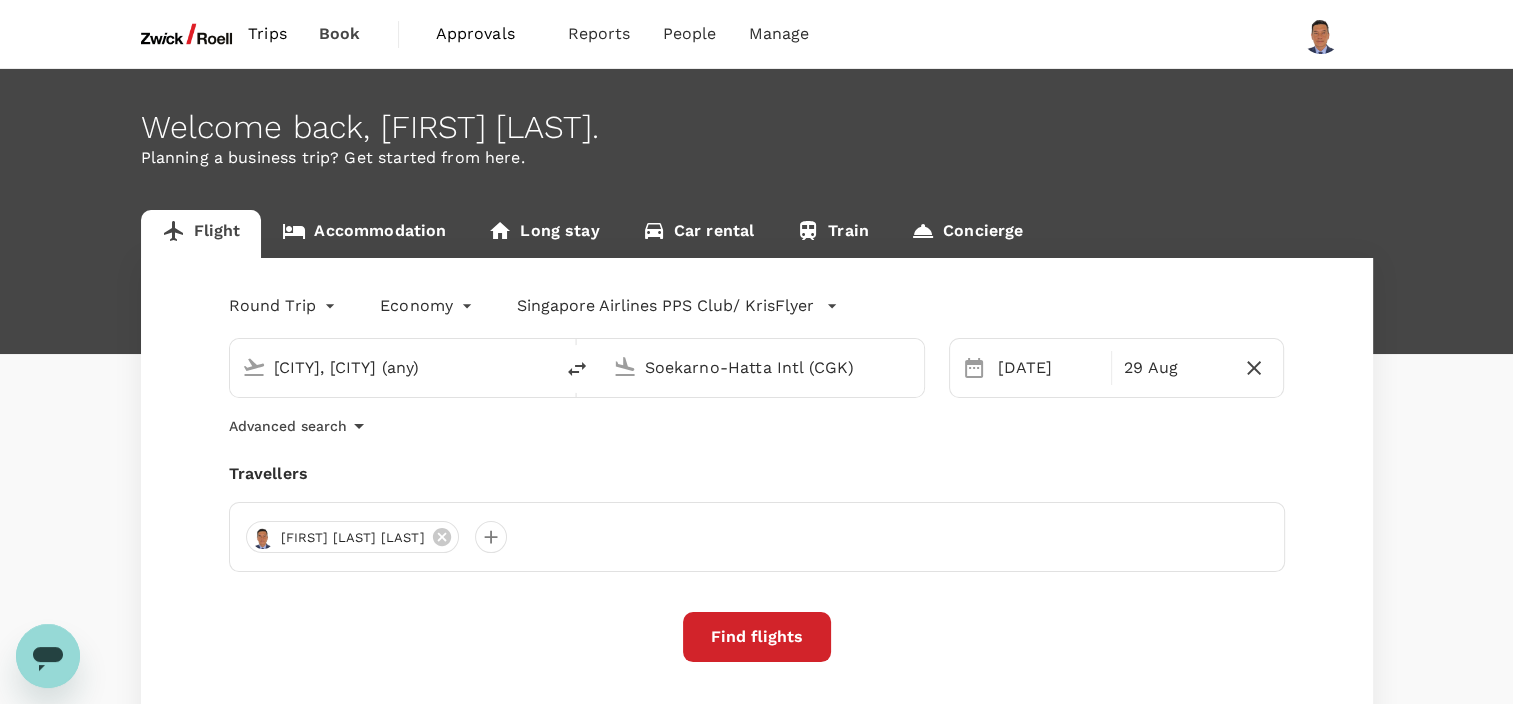 scroll, scrollTop: 0, scrollLeft: 0, axis: both 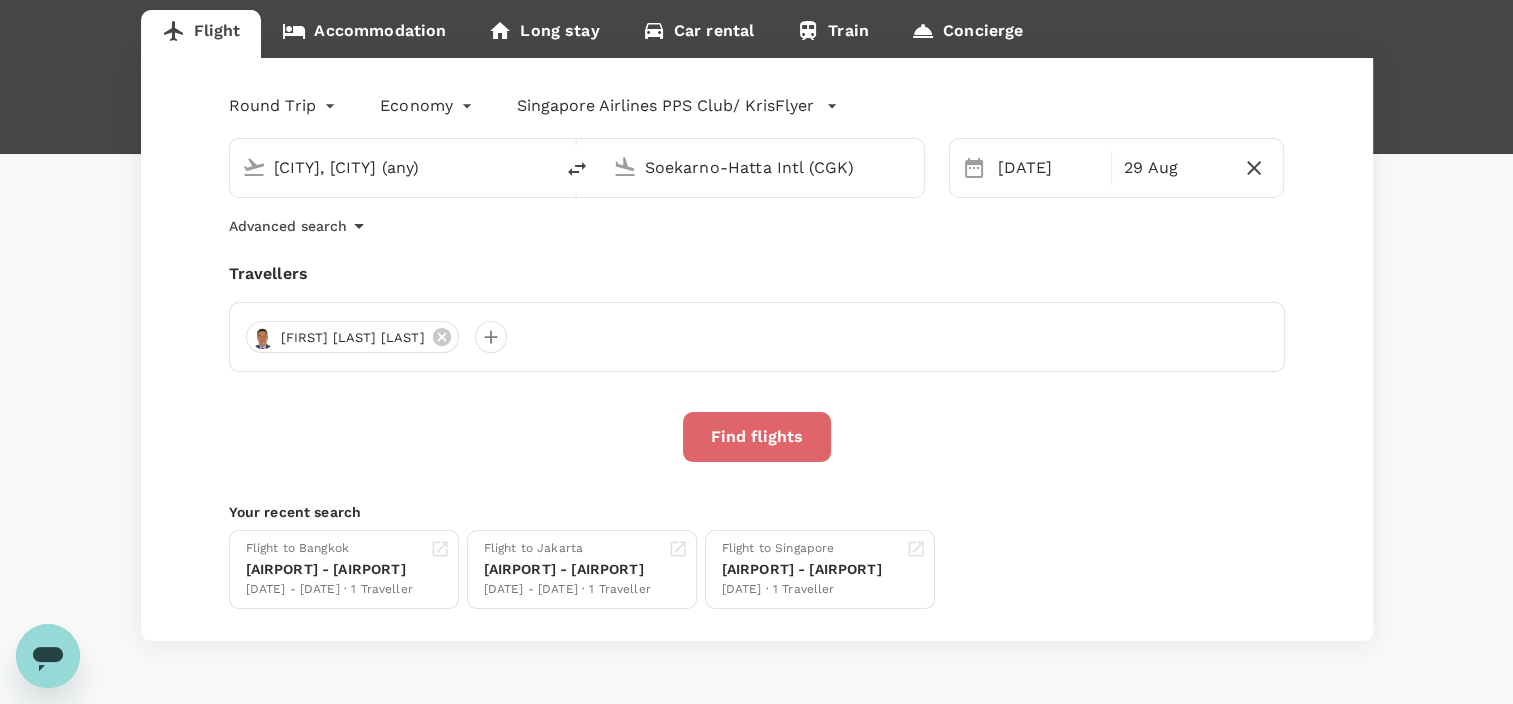 click on "Find flights" at bounding box center (757, 437) 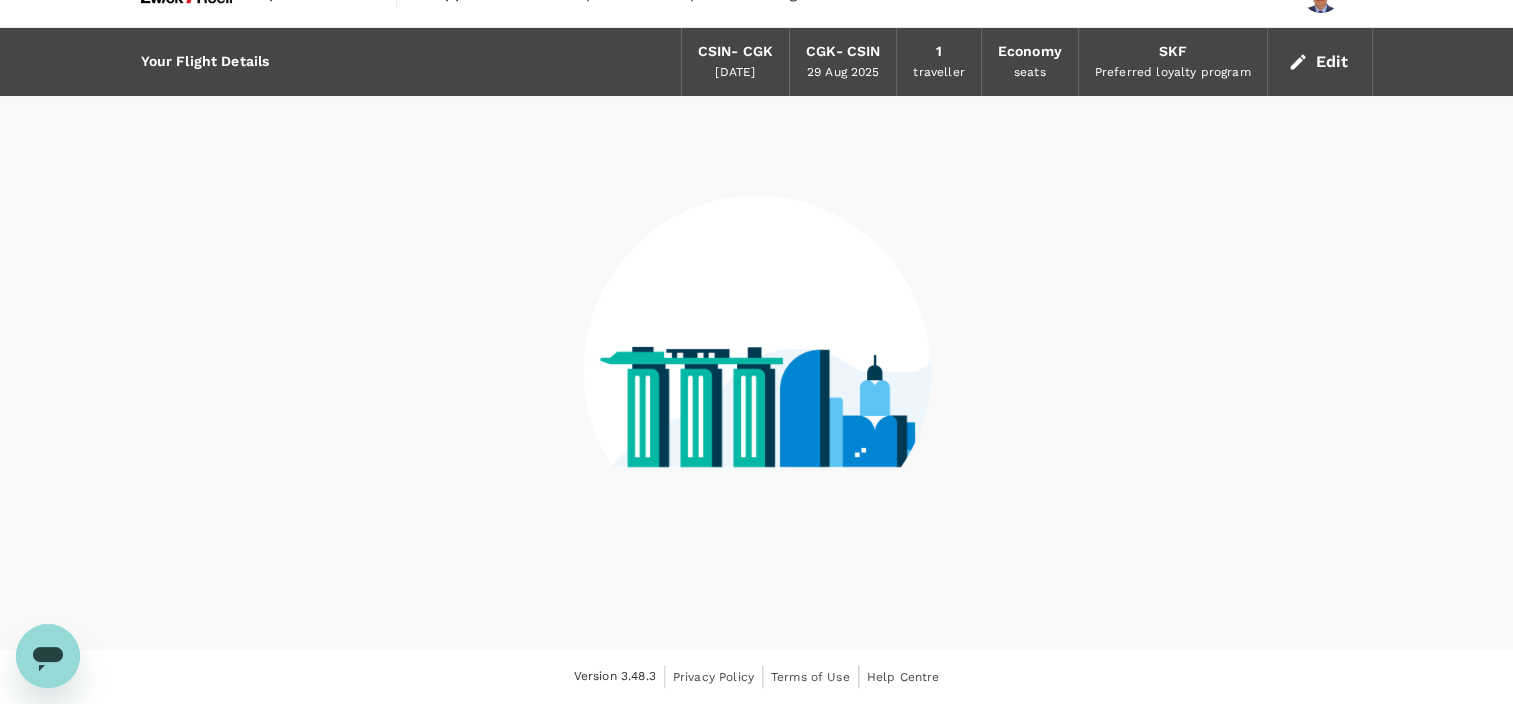 scroll, scrollTop: 0, scrollLeft: 0, axis: both 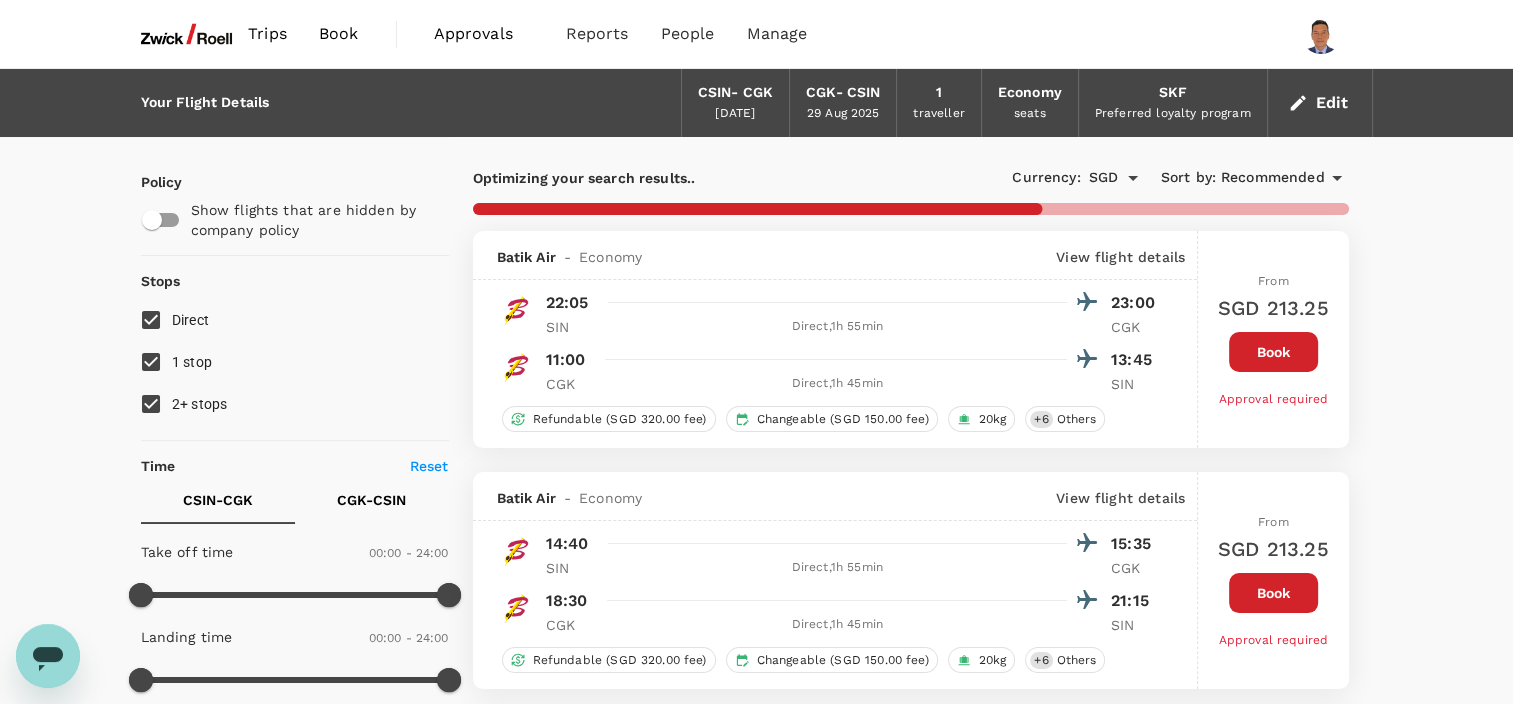 type on "830" 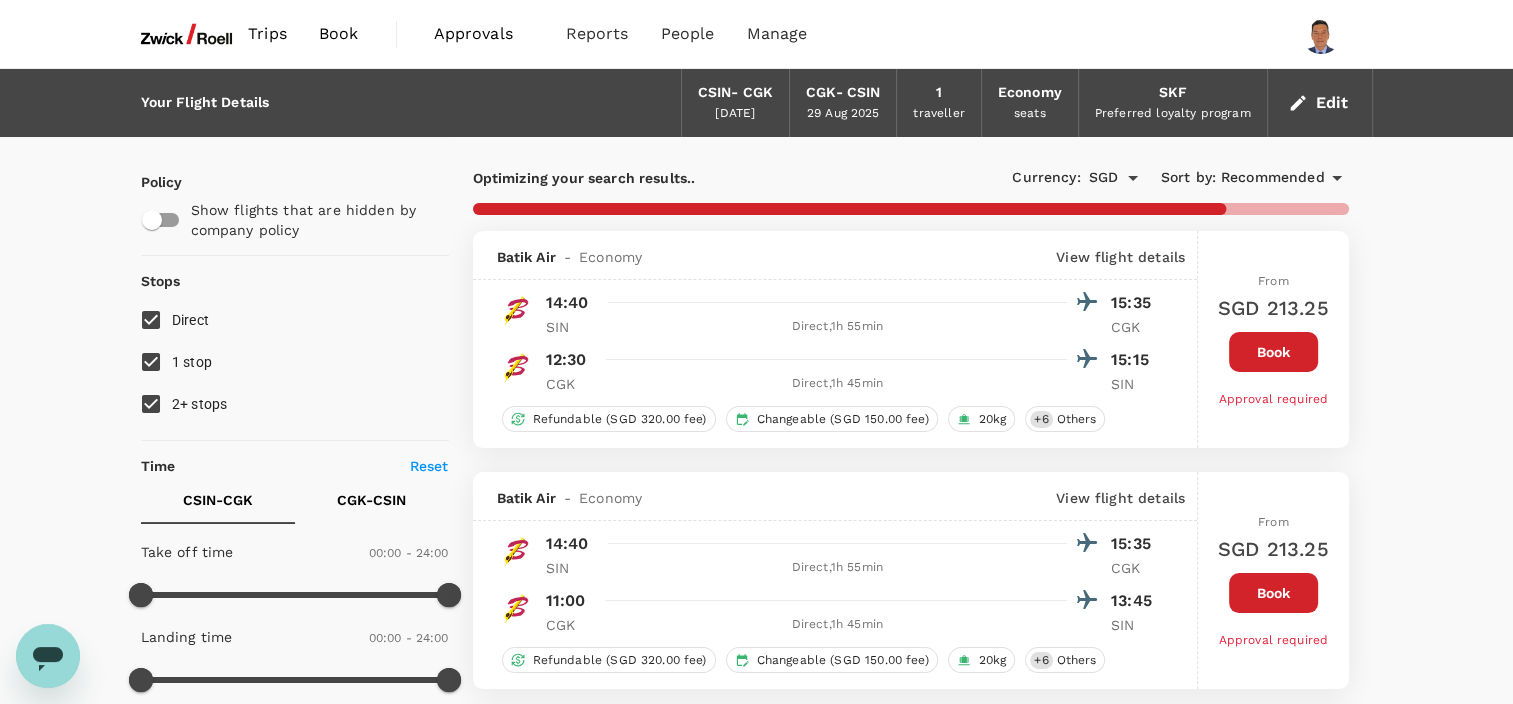click on "1 stop" at bounding box center [151, 362] 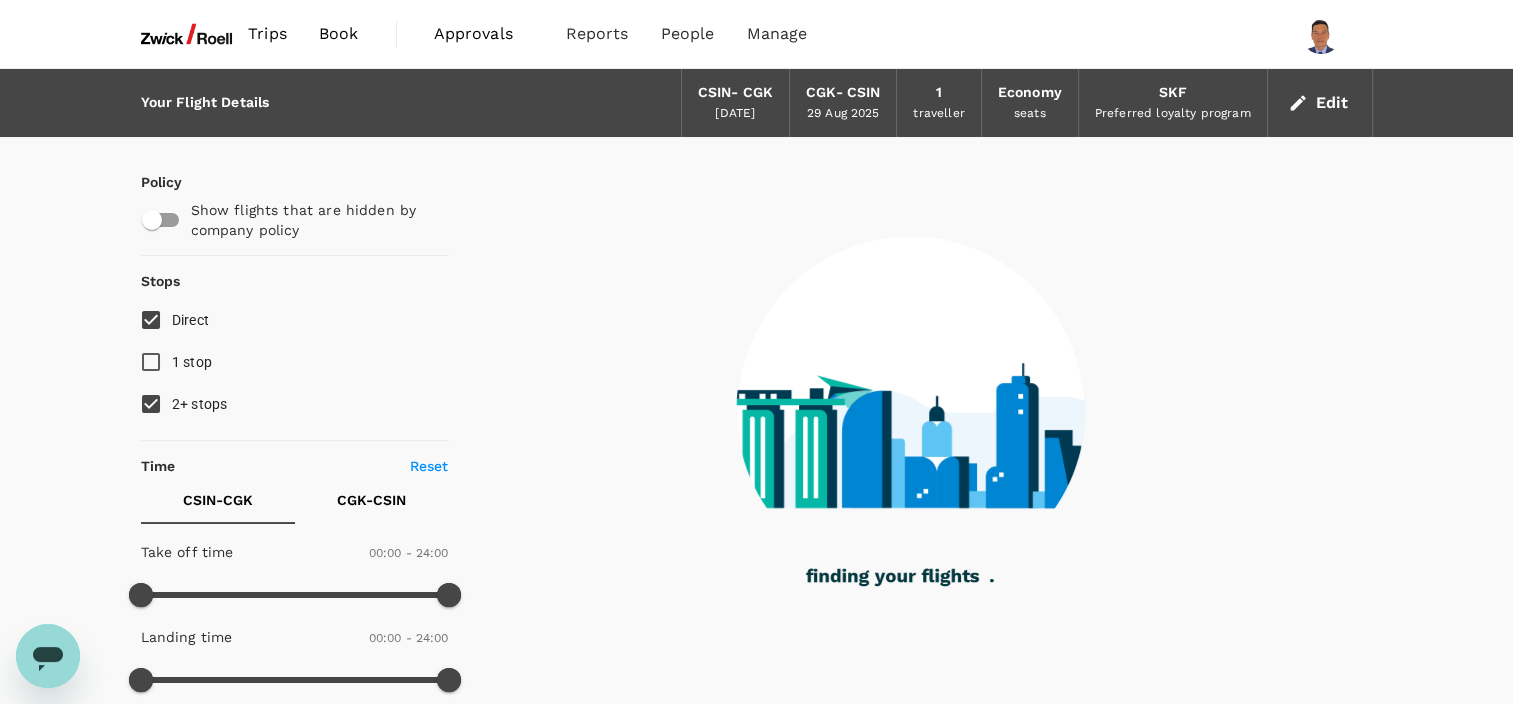 click on "2+ stops" at bounding box center [151, 404] 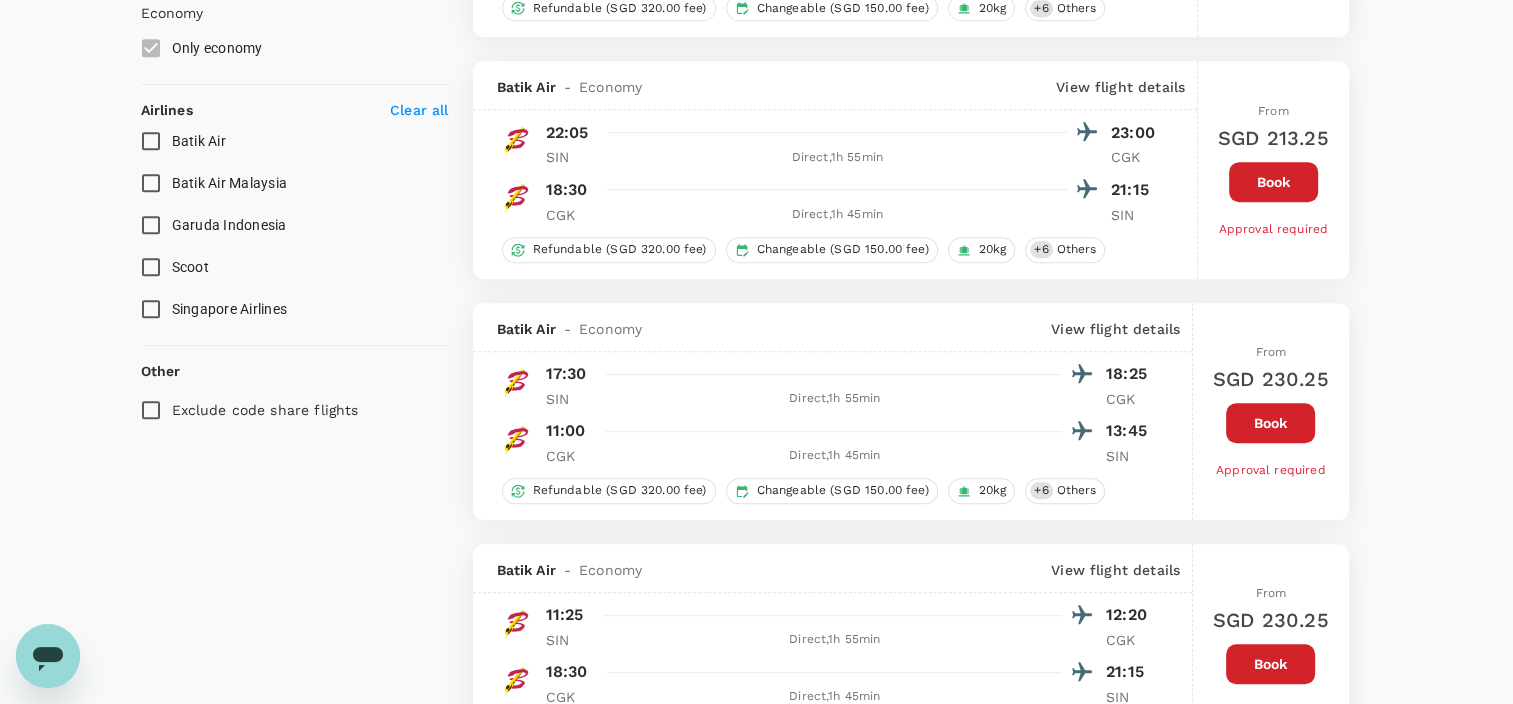 scroll, scrollTop: 1100, scrollLeft: 0, axis: vertical 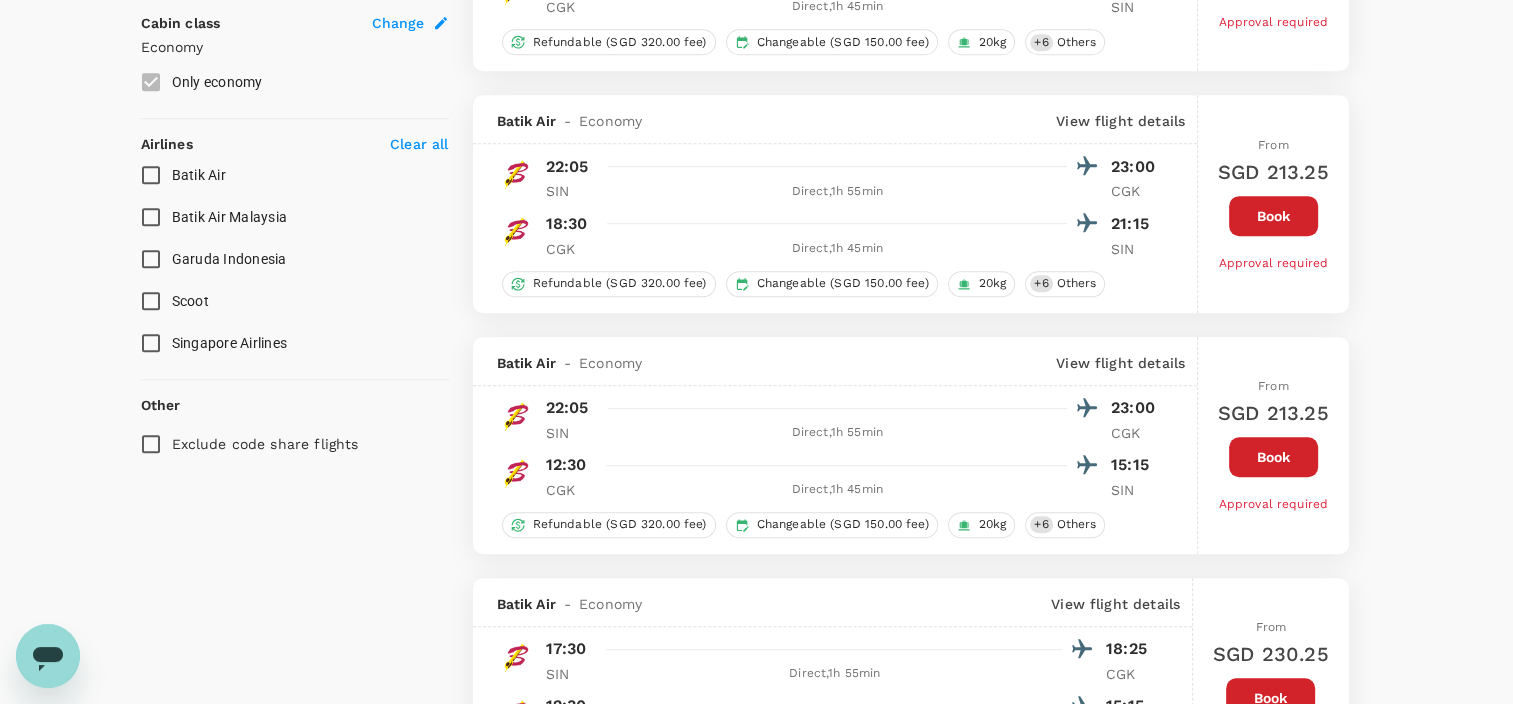click on "Singapore Airlines" at bounding box center [151, 343] 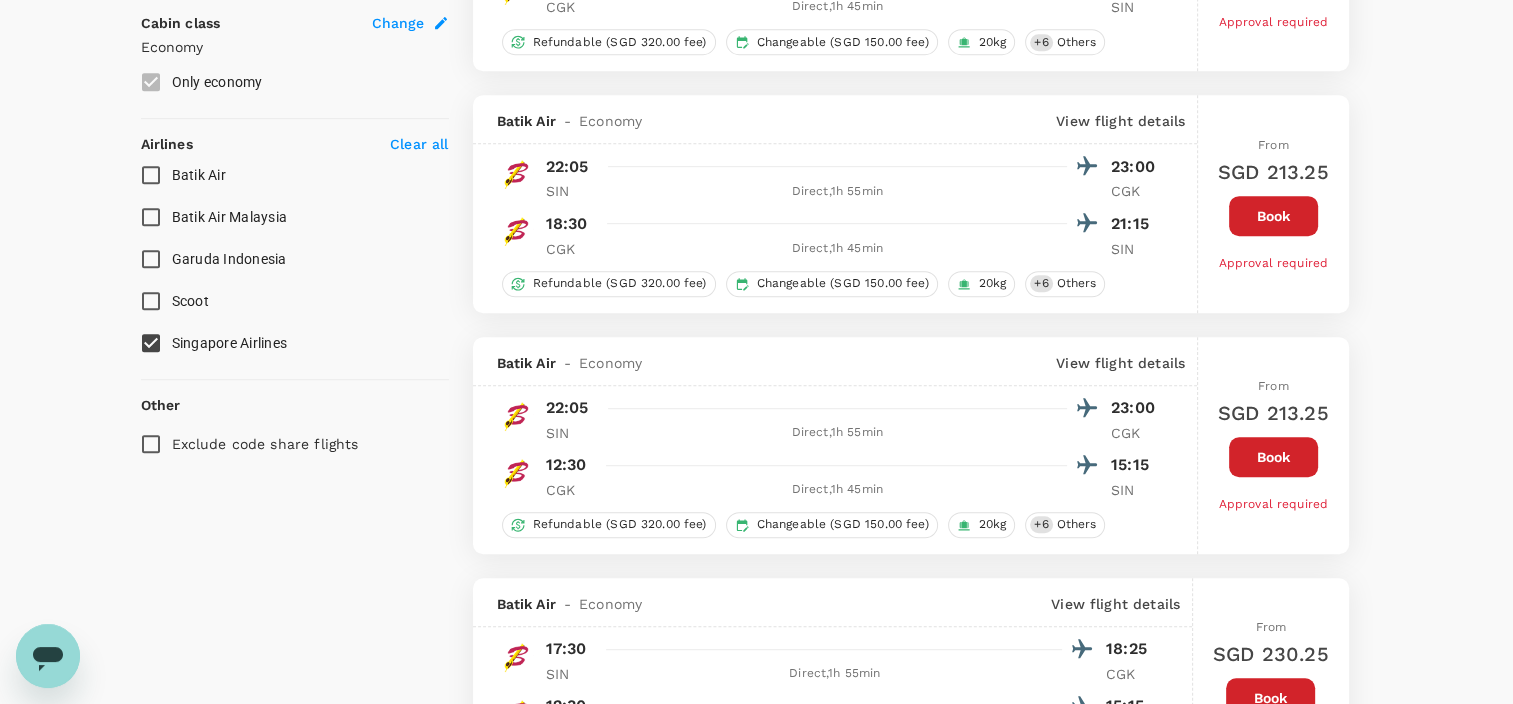 scroll, scrollTop: 942, scrollLeft: 0, axis: vertical 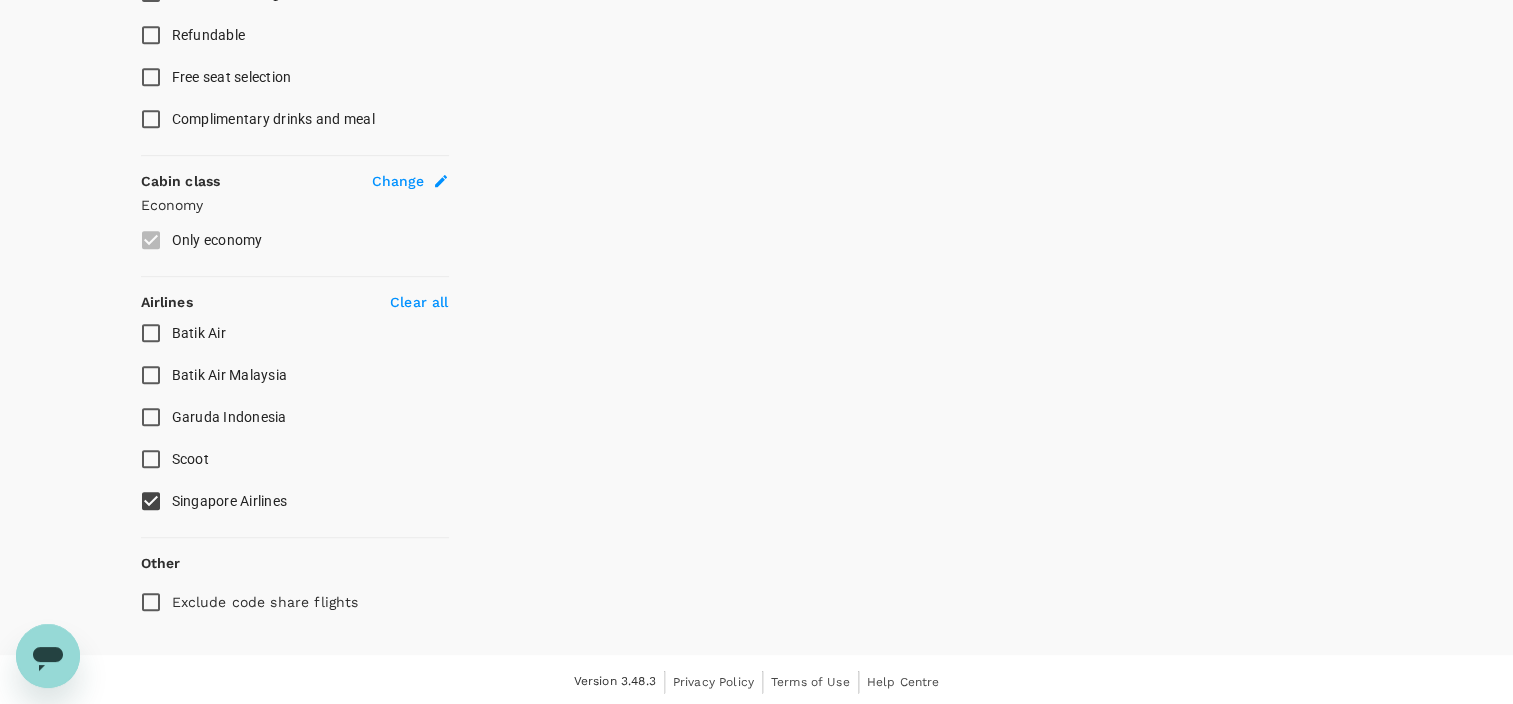 click on "Airlines" at bounding box center [167, 302] 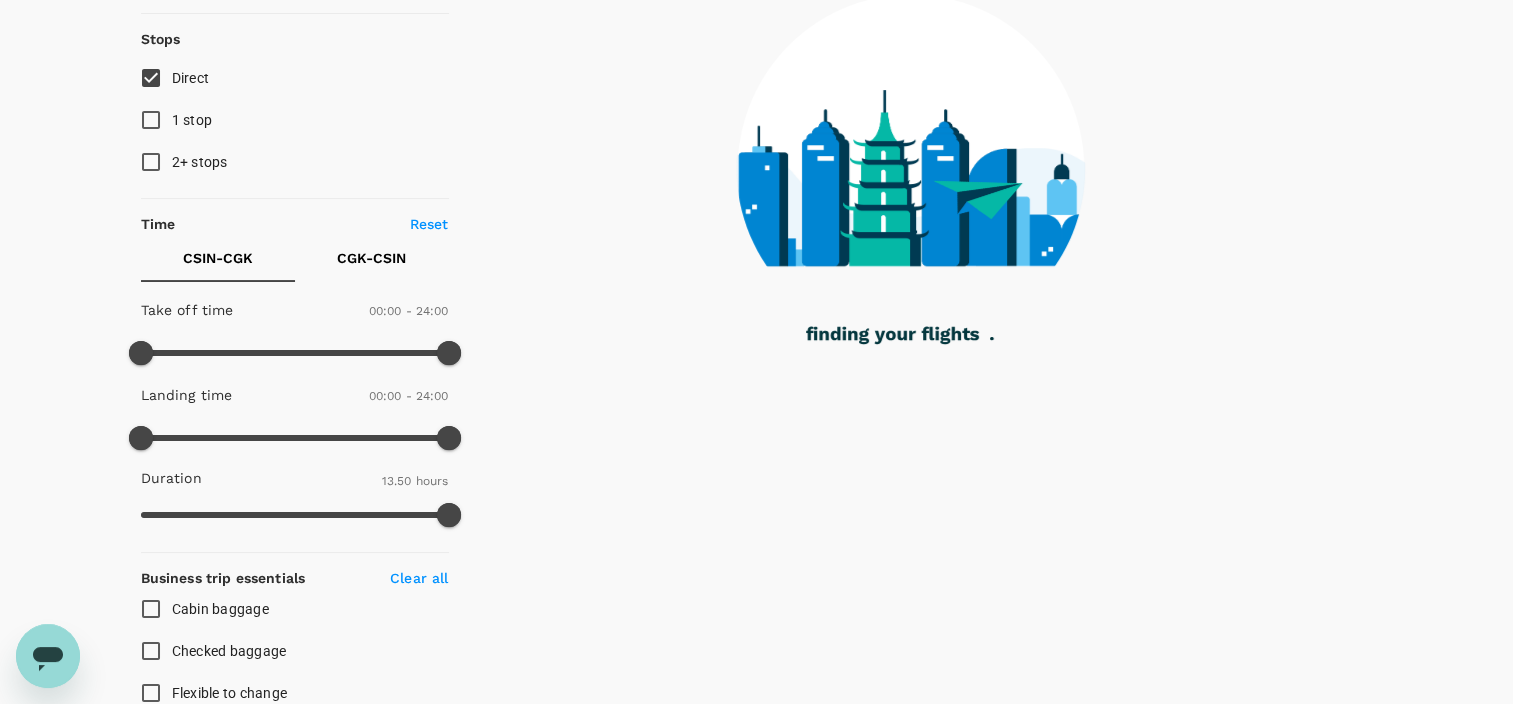 scroll, scrollTop: 142, scrollLeft: 0, axis: vertical 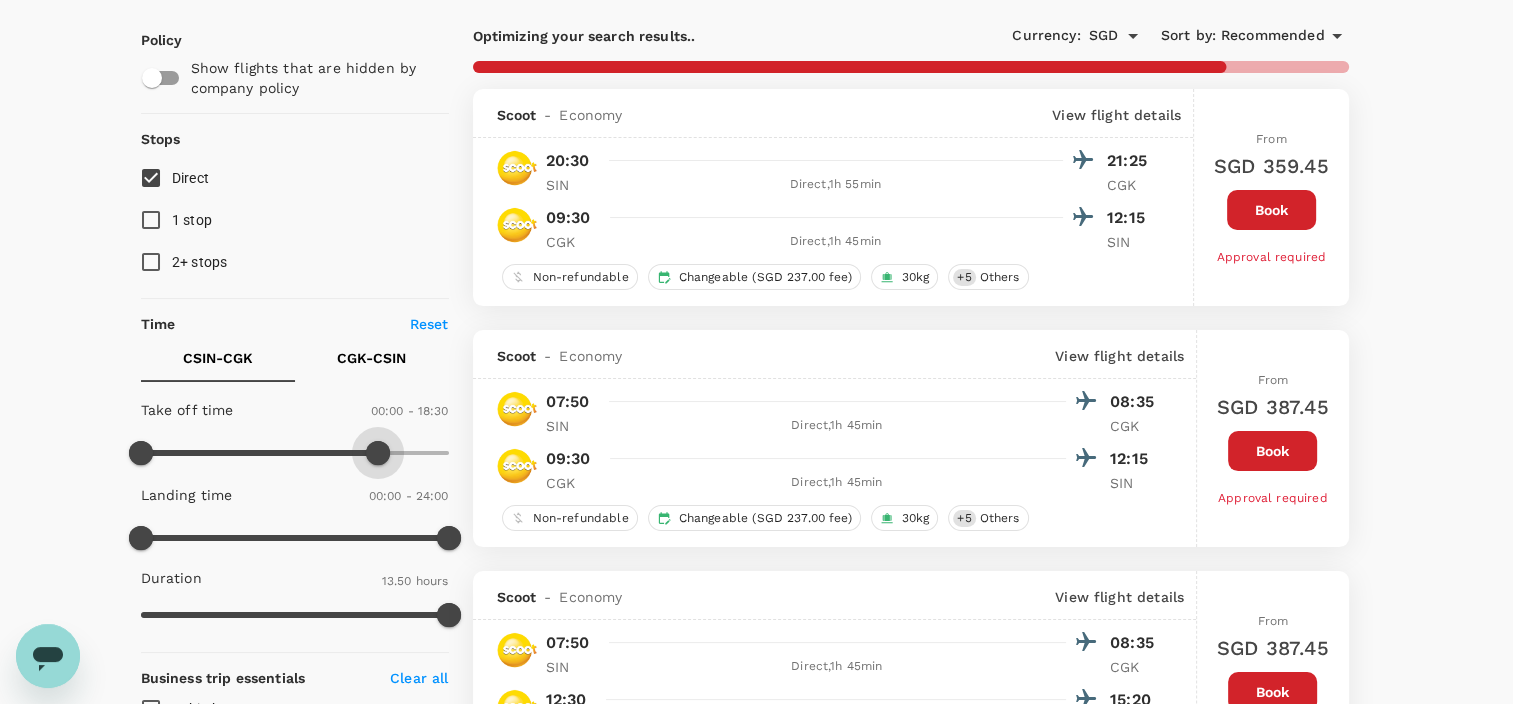 type on "900" 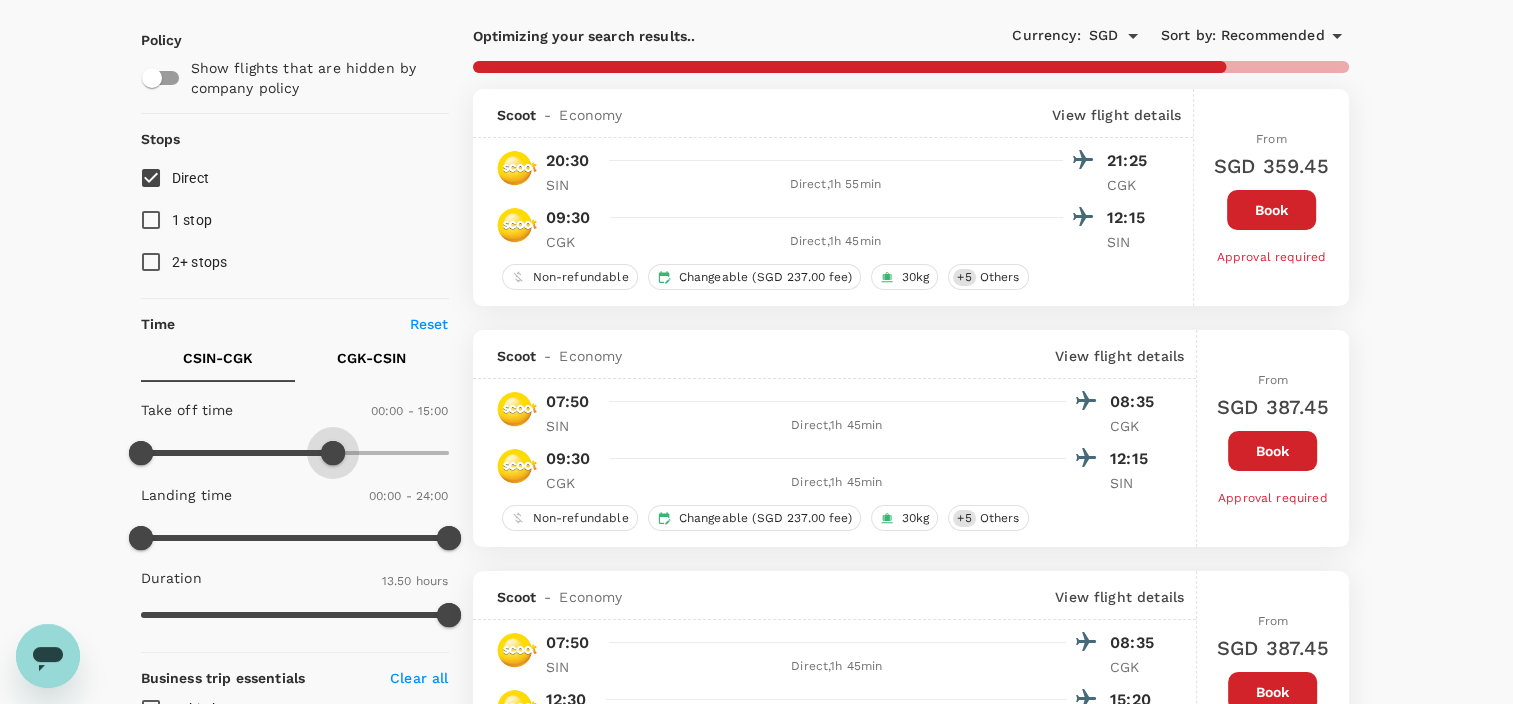 checkbox on "false" 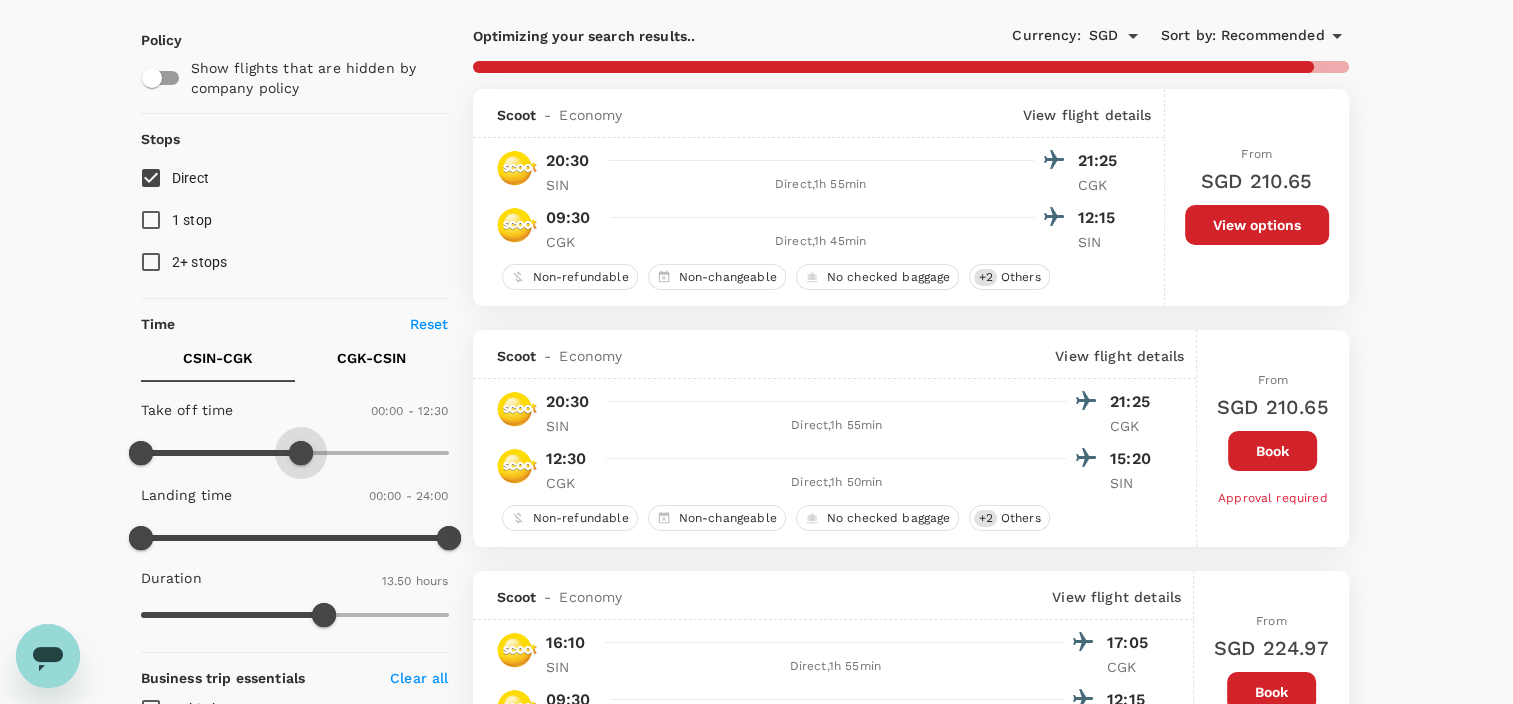 type on "720" 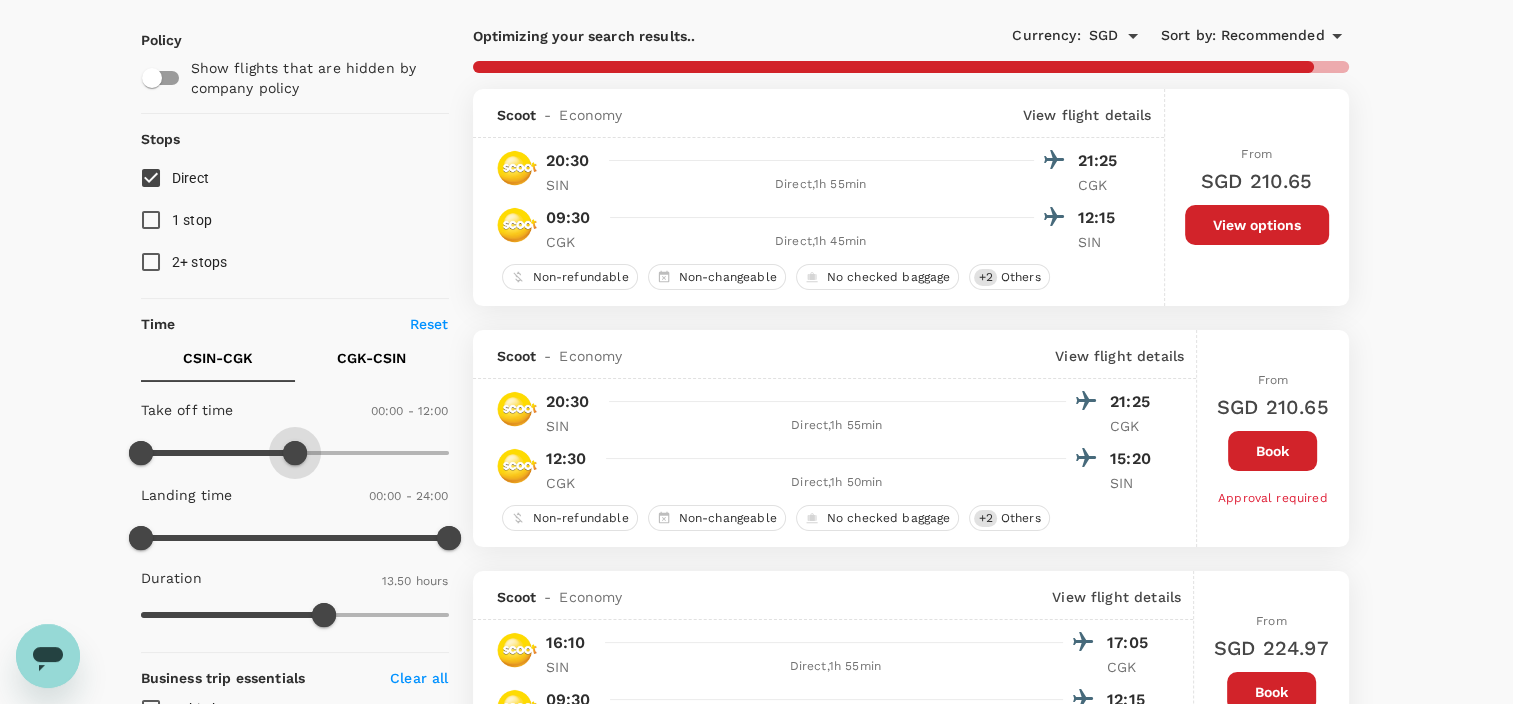 drag, startPoint x: 445, startPoint y: 456, endPoint x: 293, endPoint y: 458, distance: 152.01315 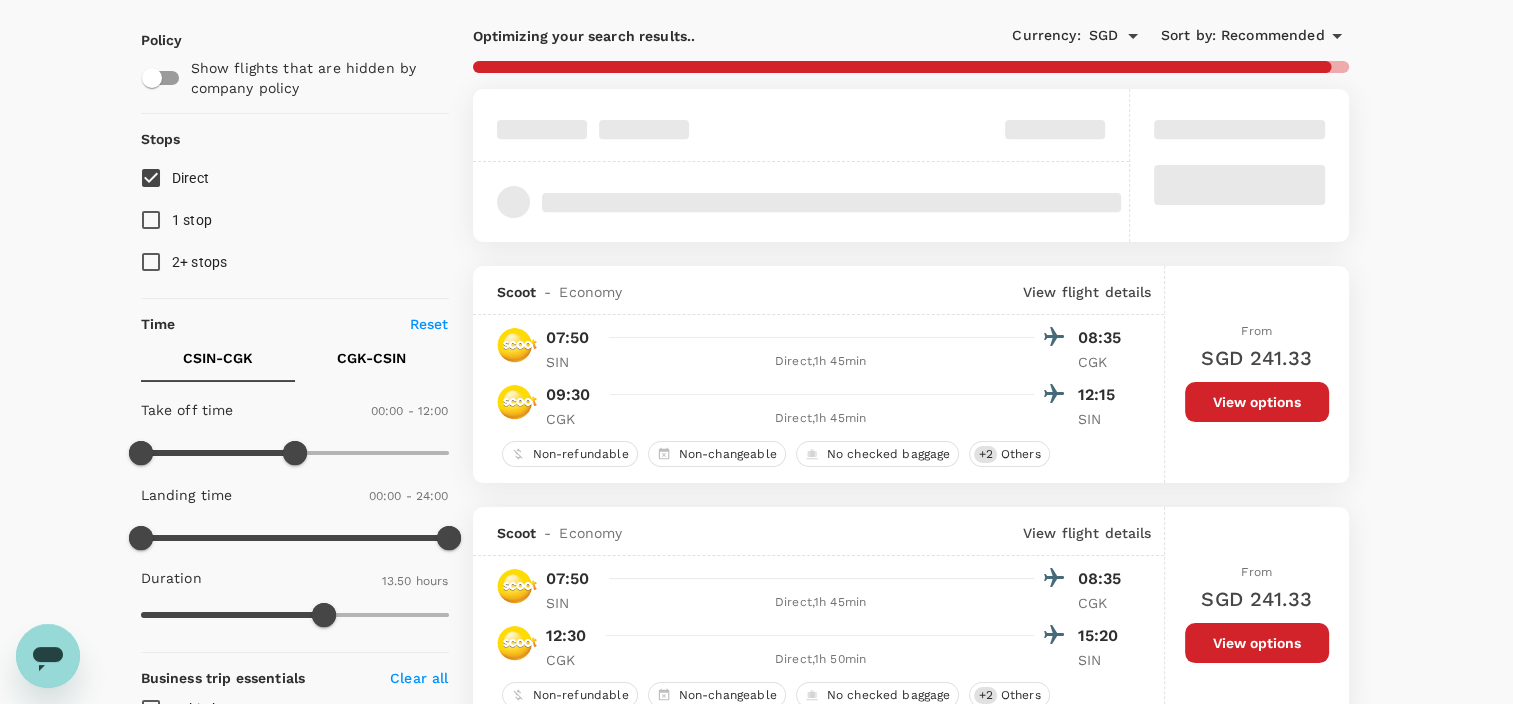 click on "CGK - CSIN" at bounding box center [371, 358] 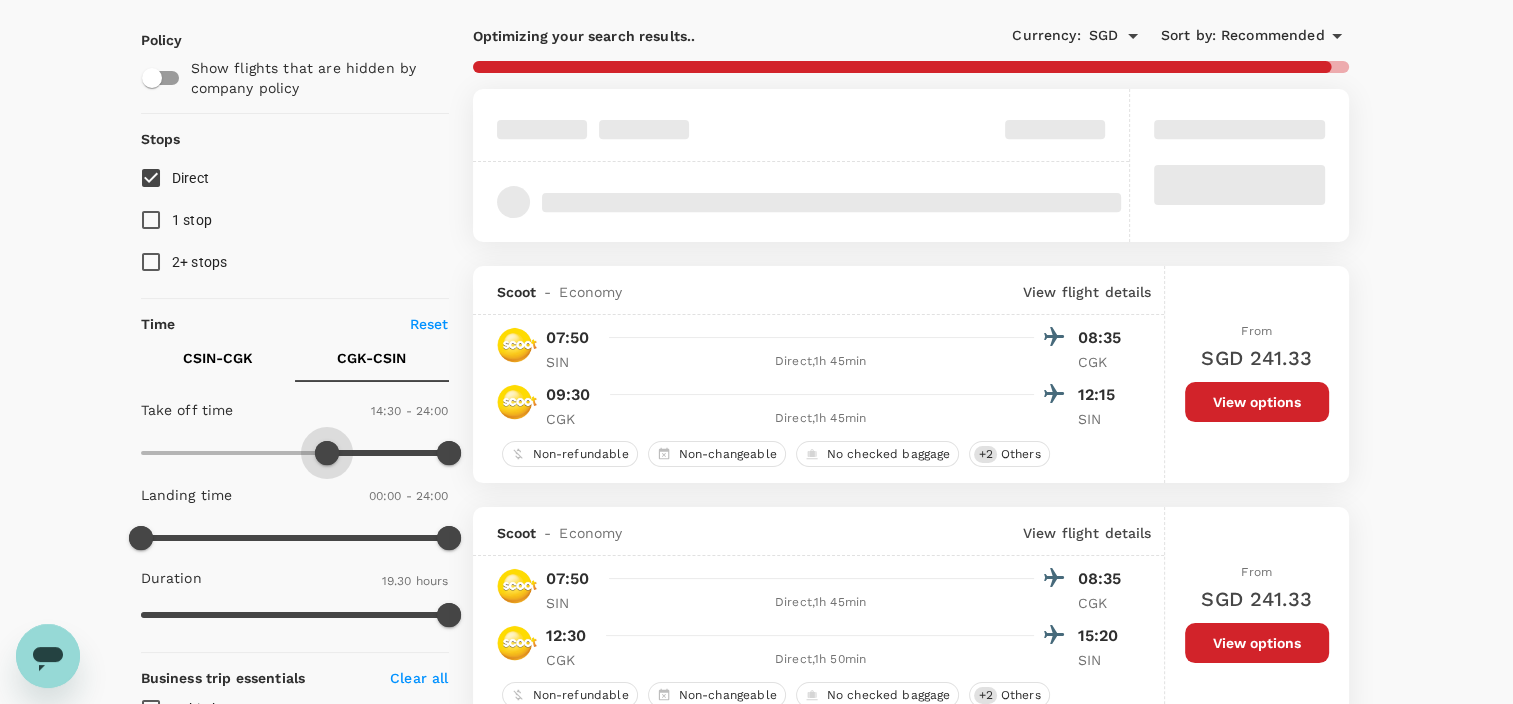 type on "810" 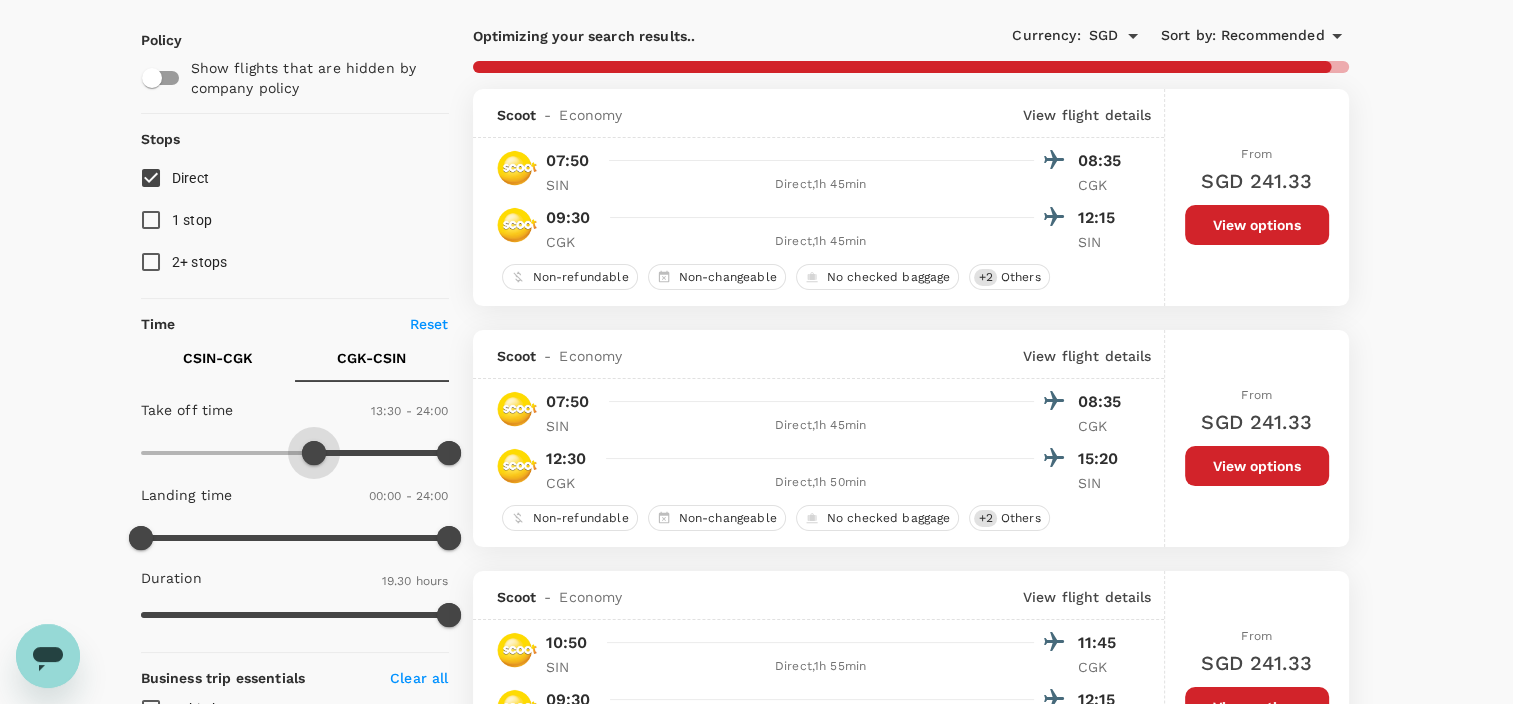 drag, startPoint x: 144, startPoint y: 452, endPoint x: 316, endPoint y: 465, distance: 172.49059 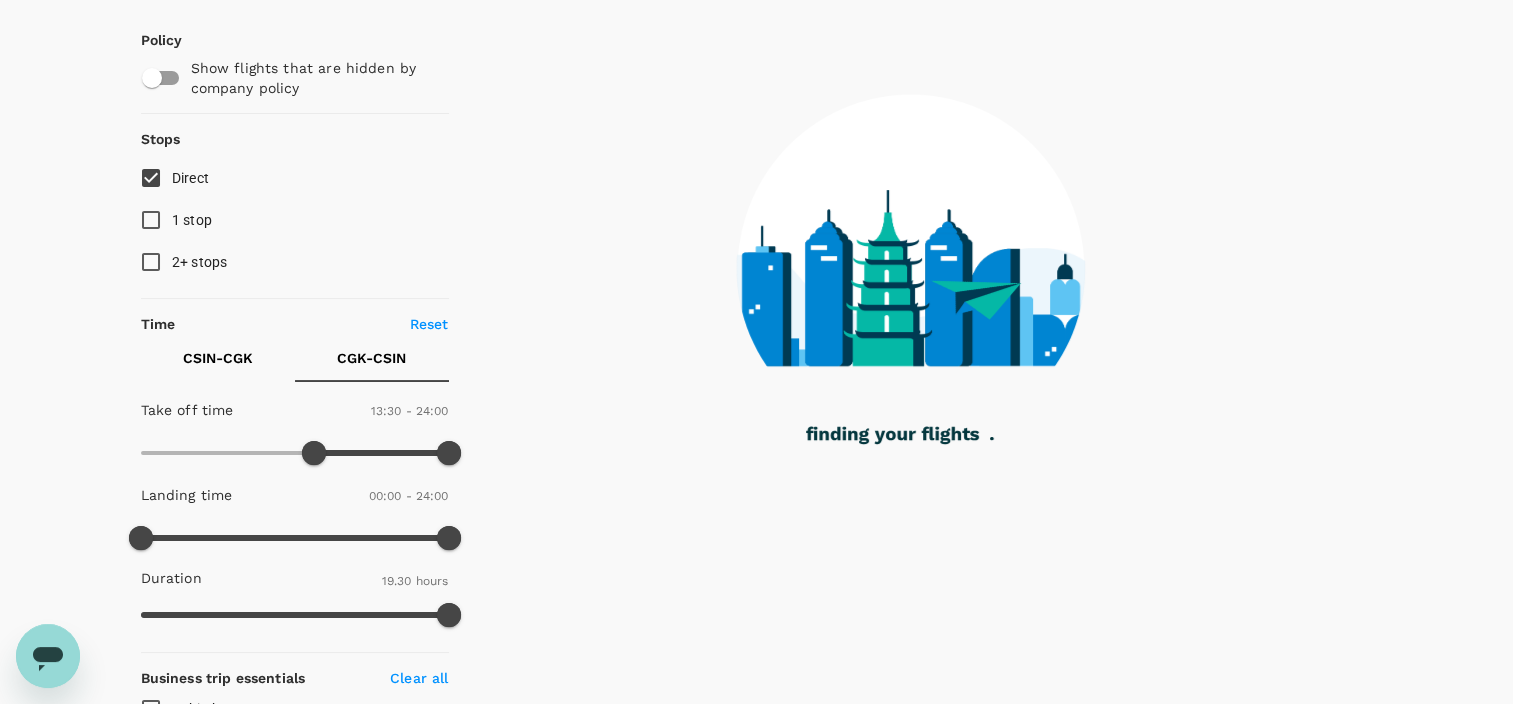checkbox on "false" 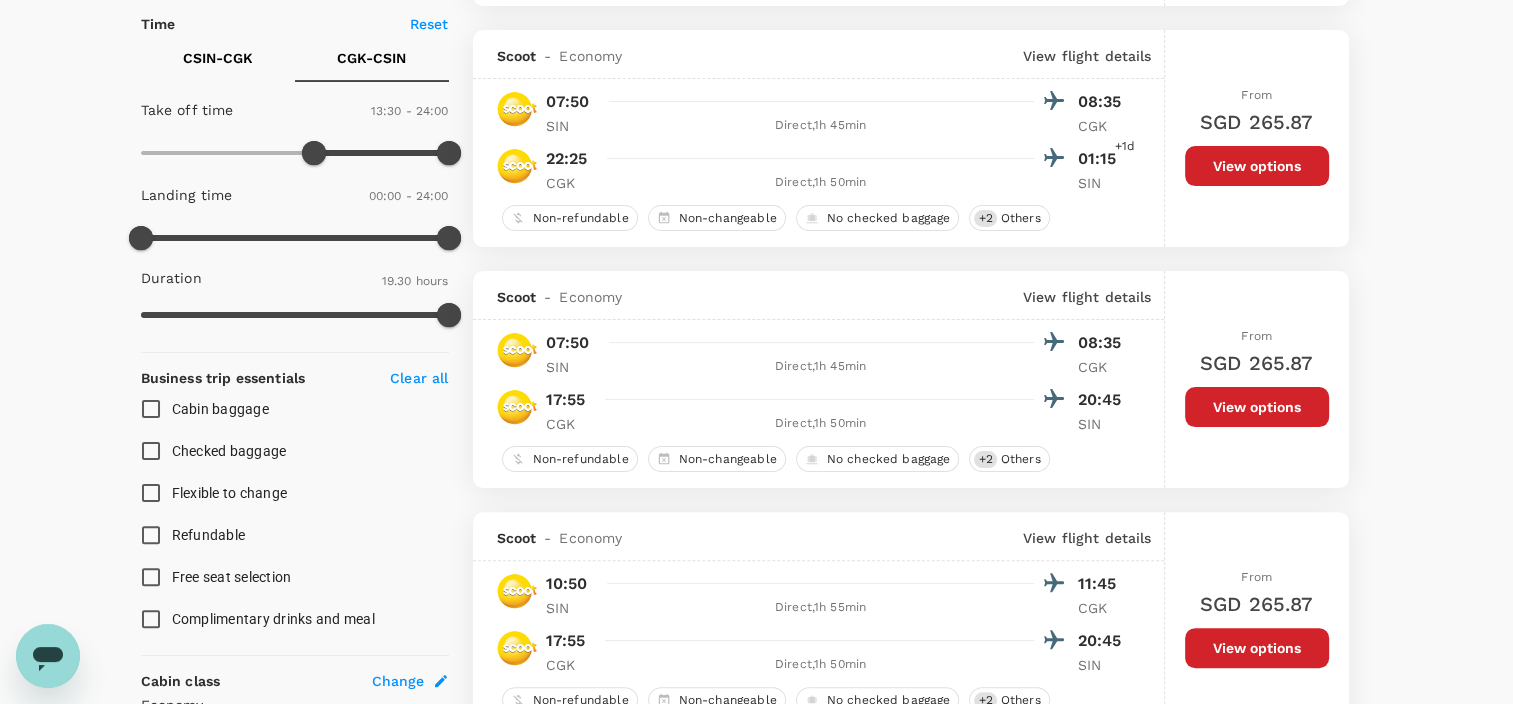 scroll, scrollTop: 542, scrollLeft: 0, axis: vertical 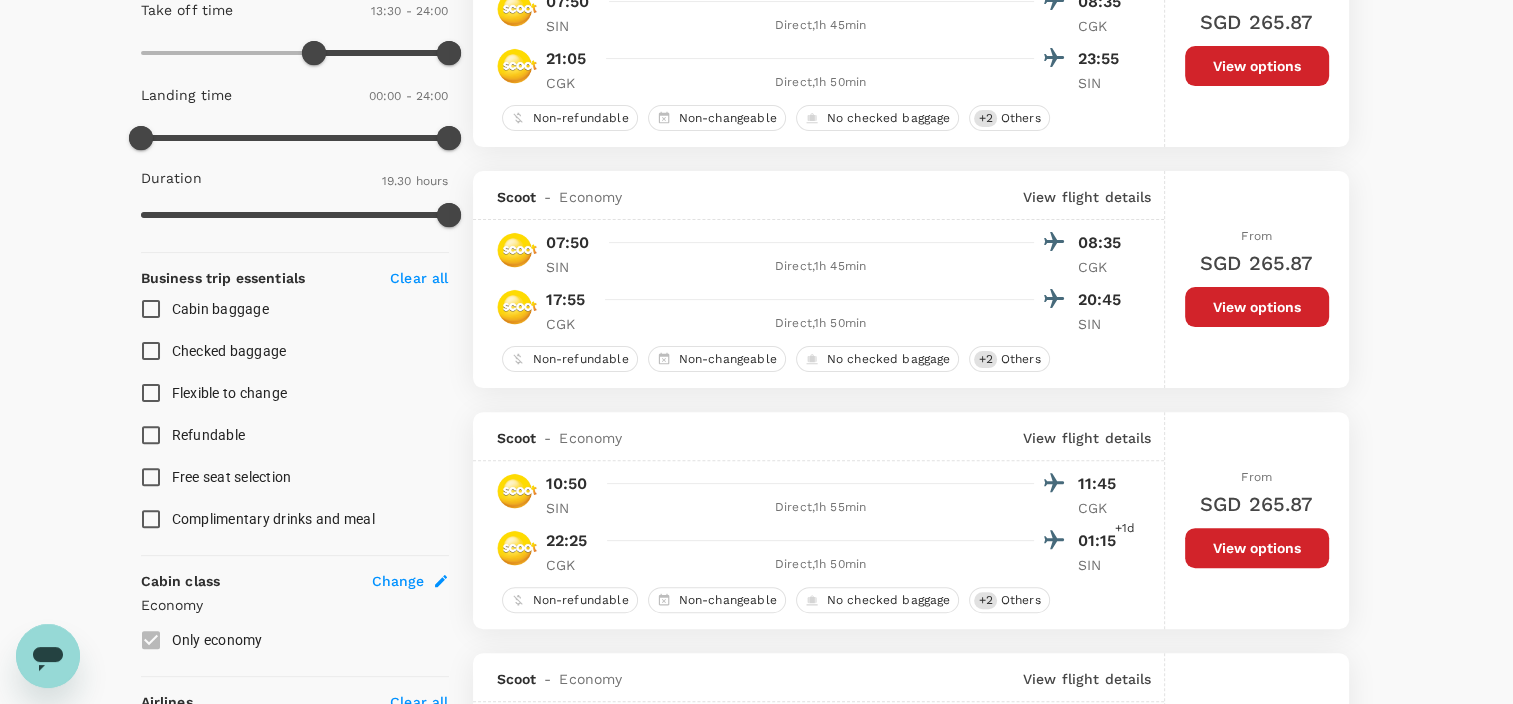 click on "Checked baggage" at bounding box center (151, 351) 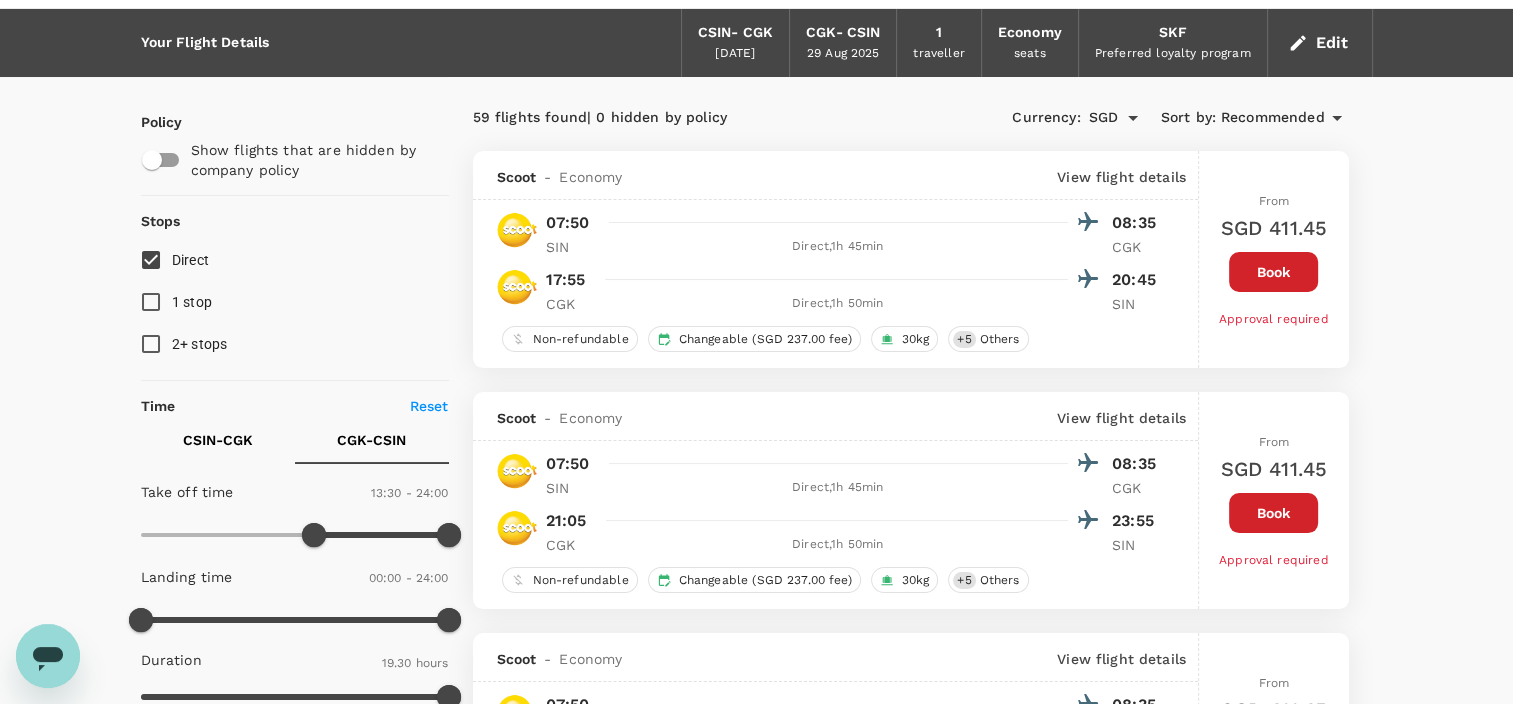 scroll, scrollTop: 42, scrollLeft: 0, axis: vertical 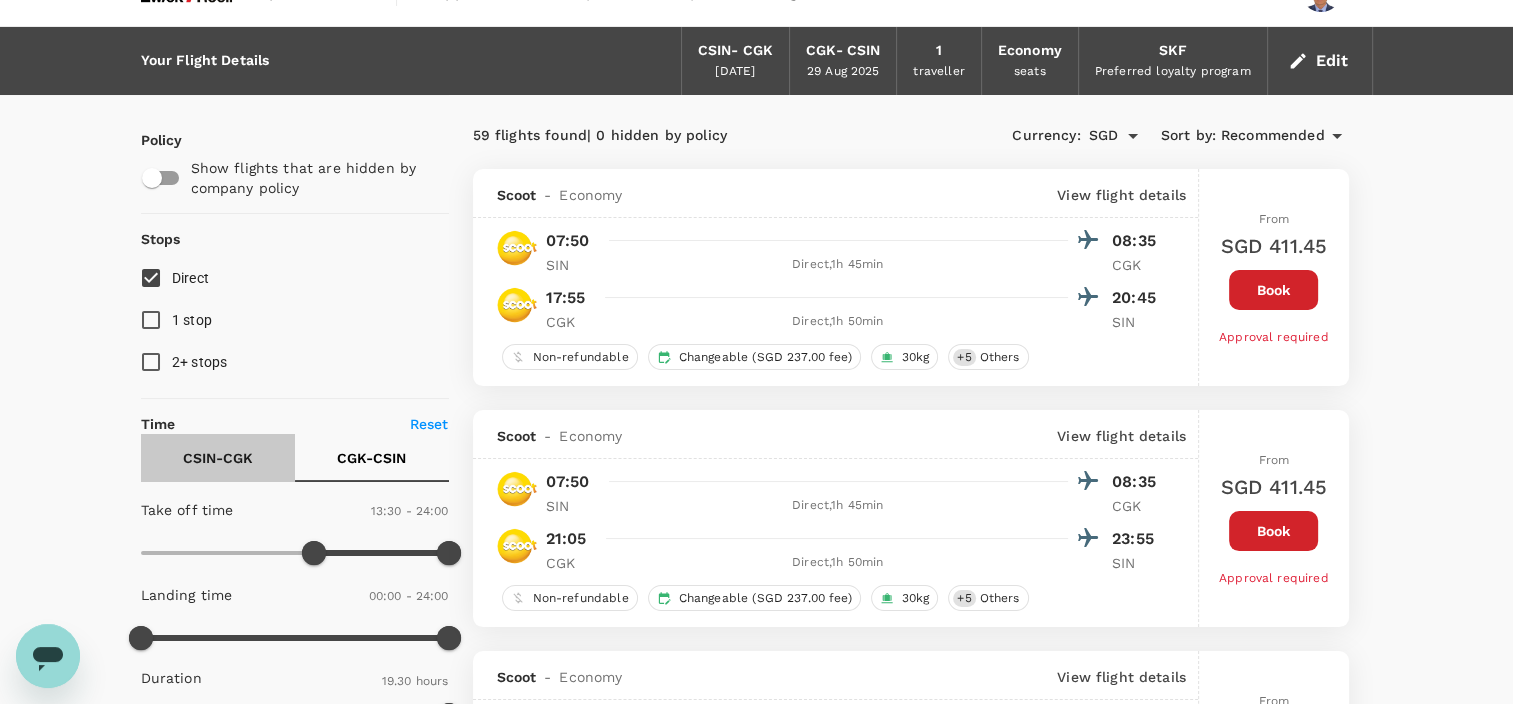click on "CSIN - CGK" at bounding box center (218, 458) 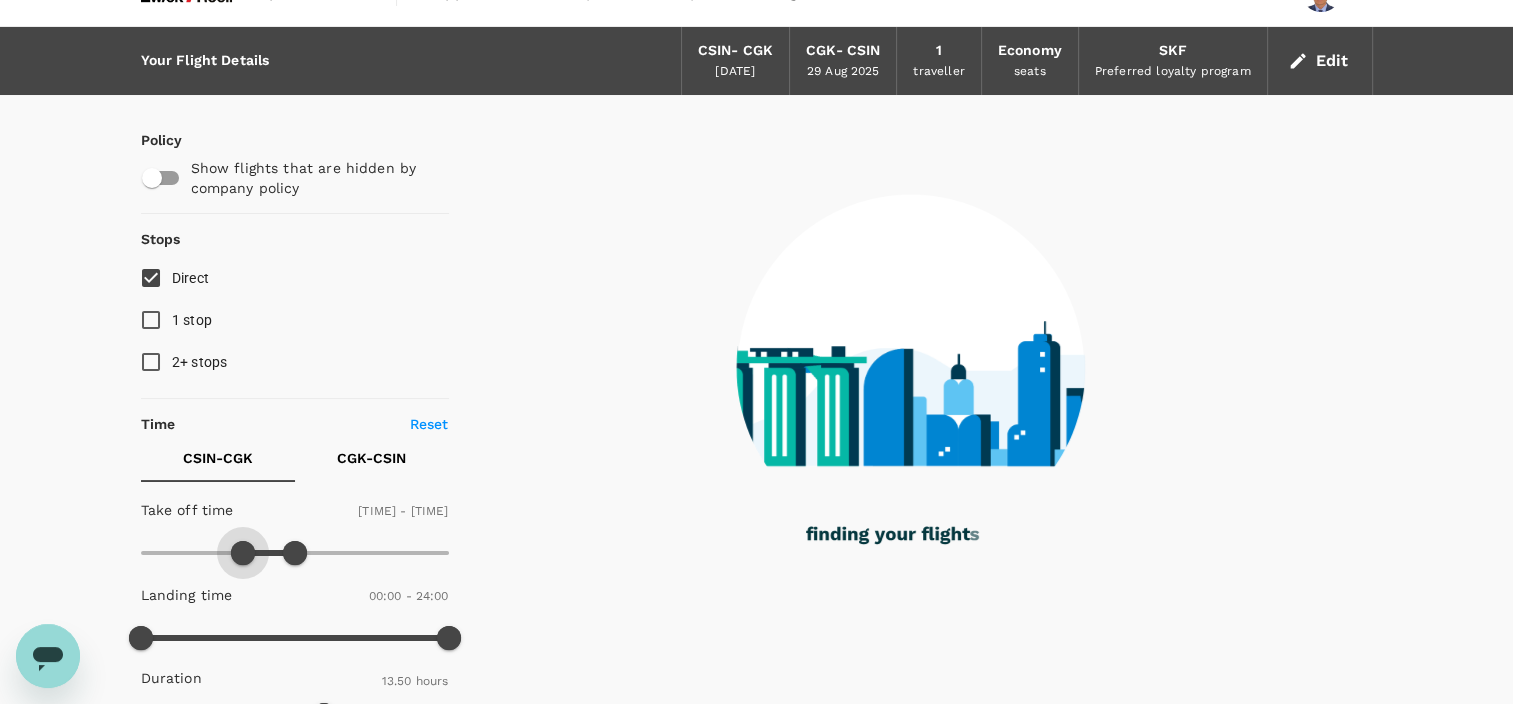 type on "510" 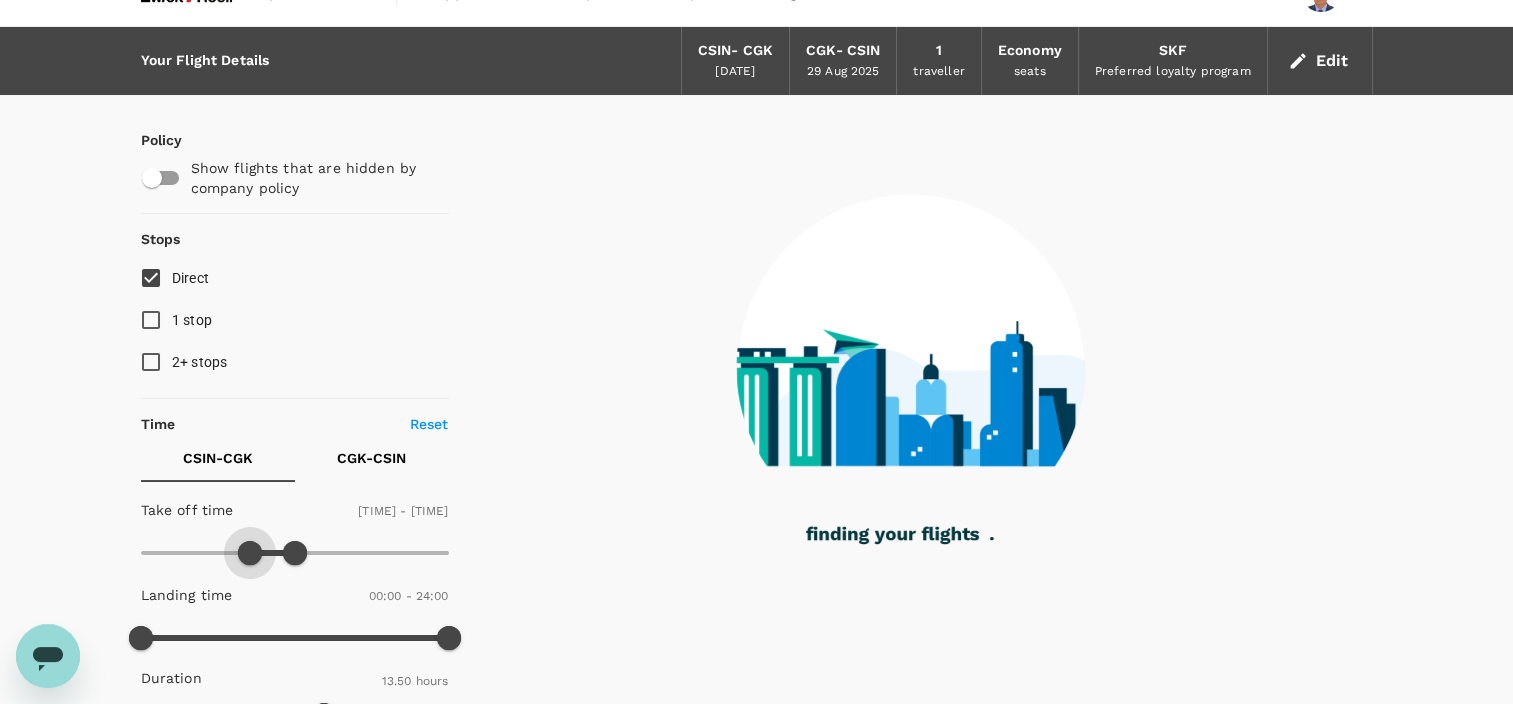 drag, startPoint x: 143, startPoint y: 552, endPoint x: 248, endPoint y: 557, distance: 105.11898 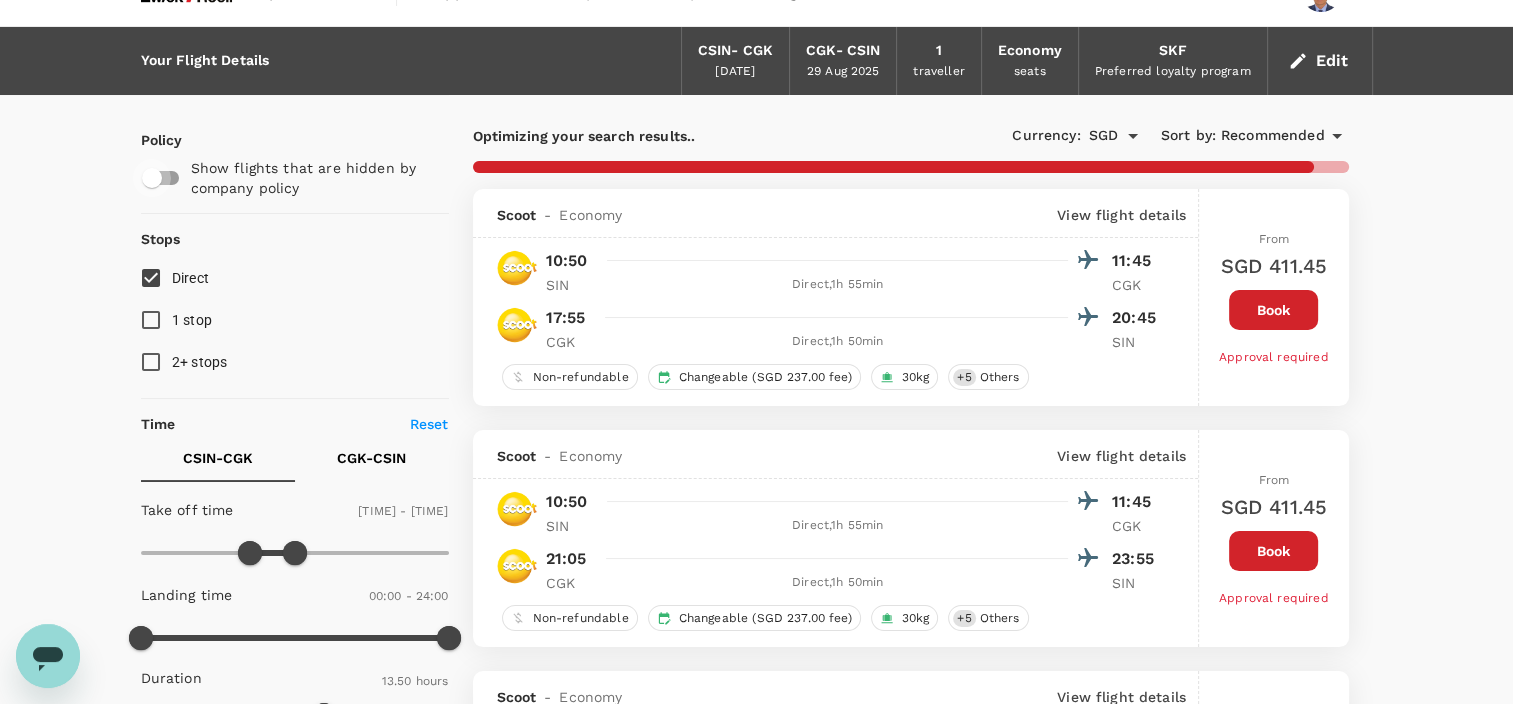 click at bounding box center (152, 178) 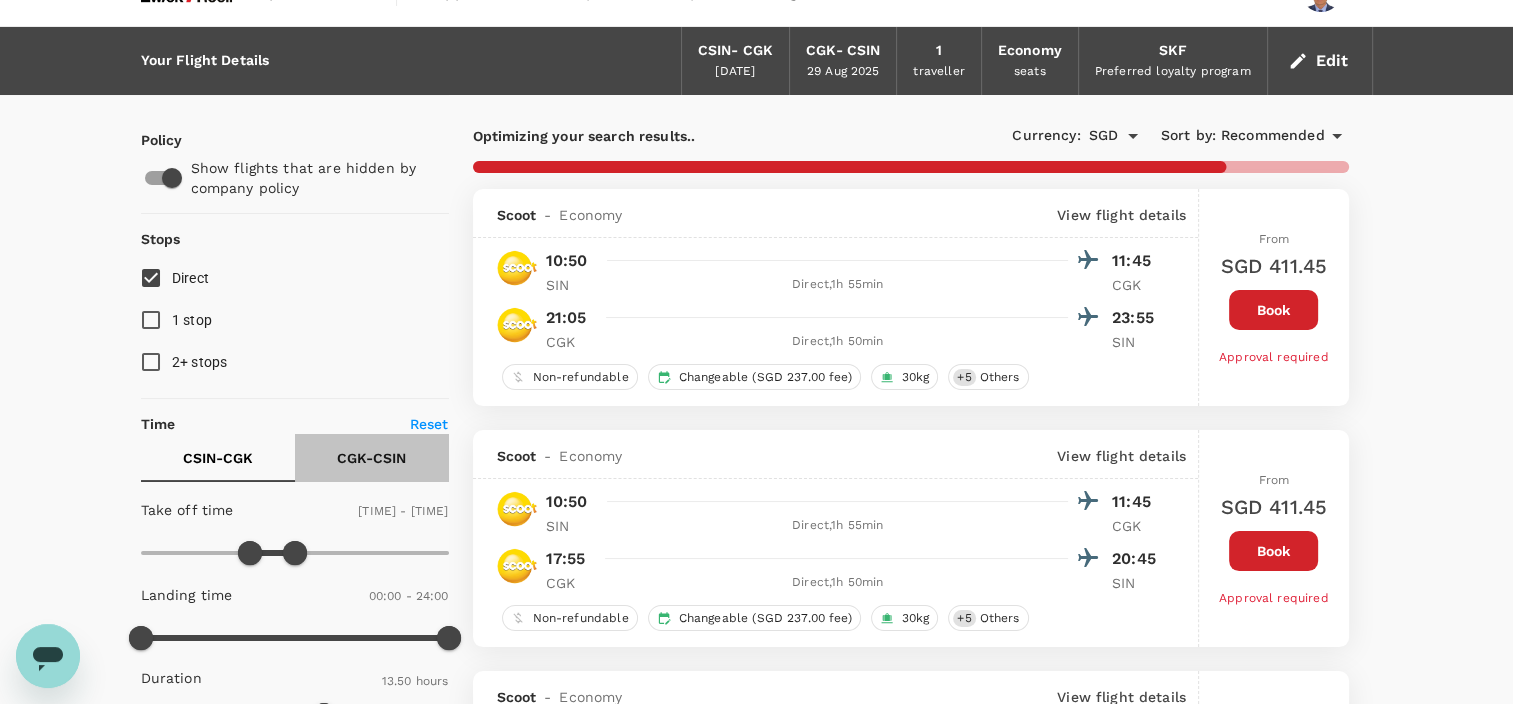 click on "CGK - CSIN" at bounding box center [371, 458] 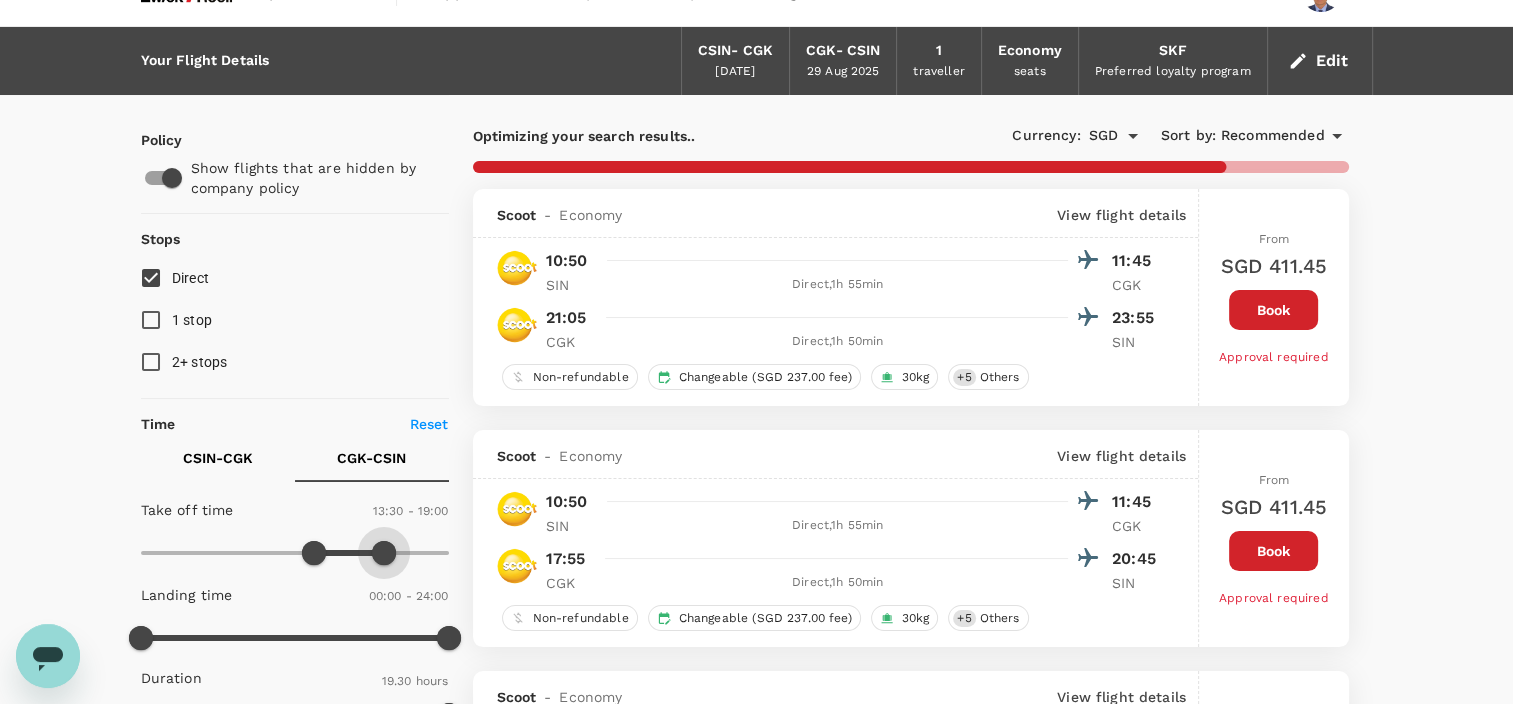 type on "1110" 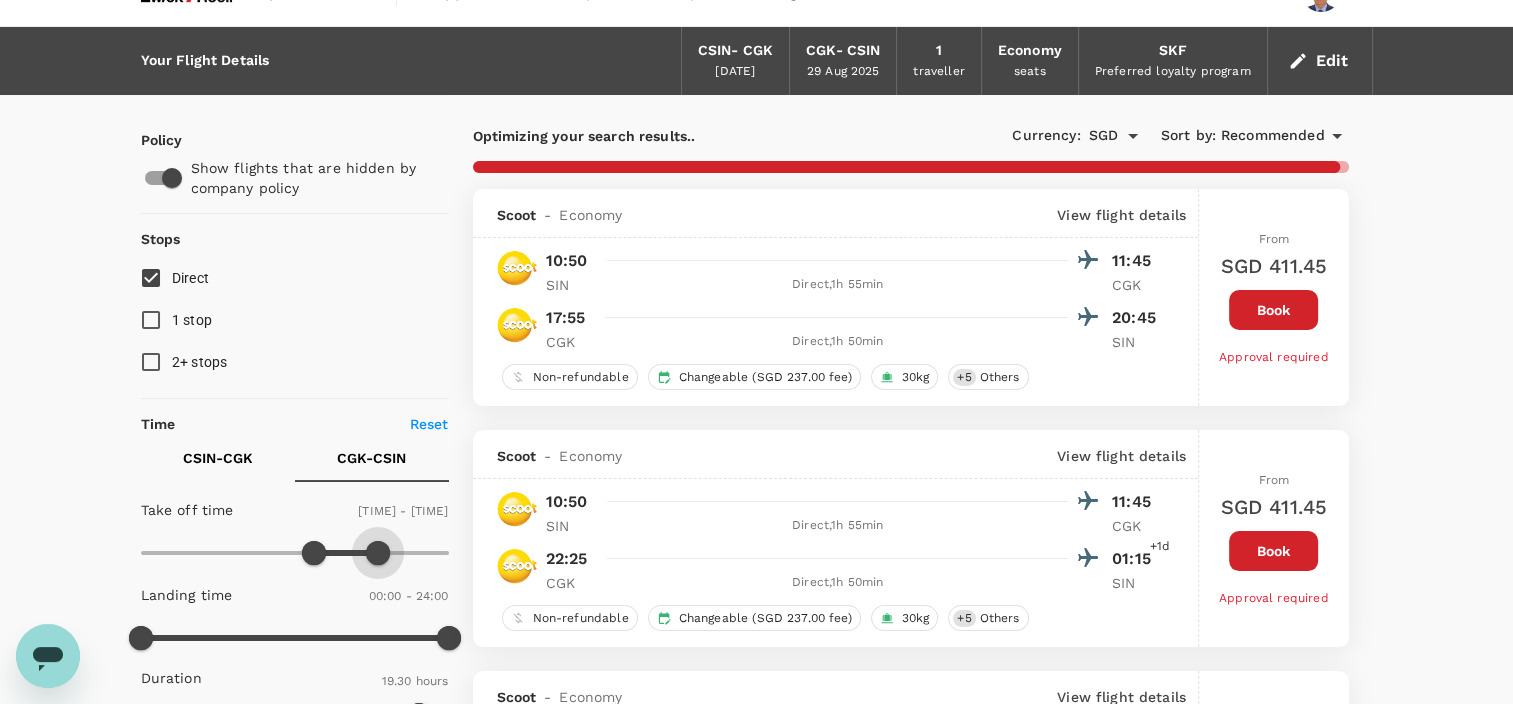 drag, startPoint x: 445, startPoint y: 552, endPoint x: 375, endPoint y: 550, distance: 70.028564 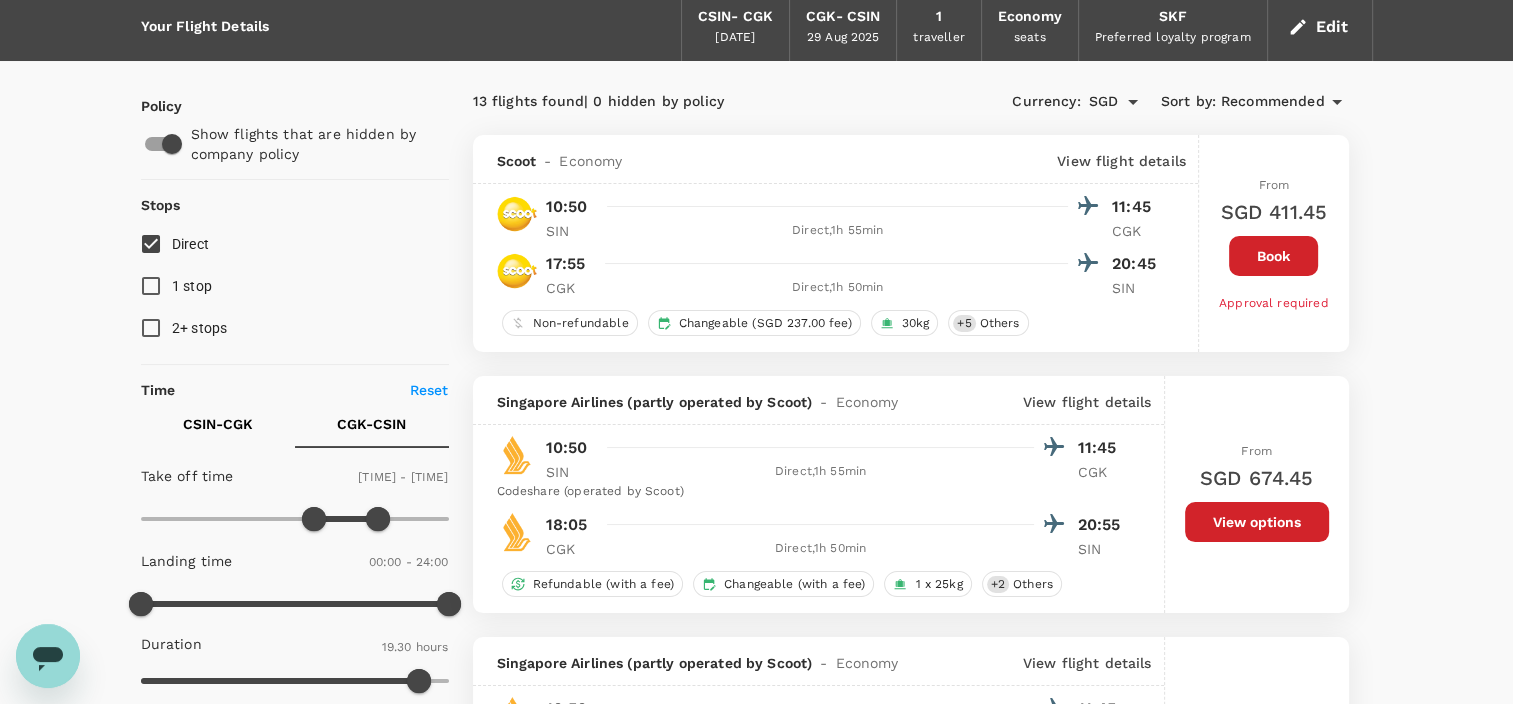 scroll, scrollTop: 42, scrollLeft: 0, axis: vertical 